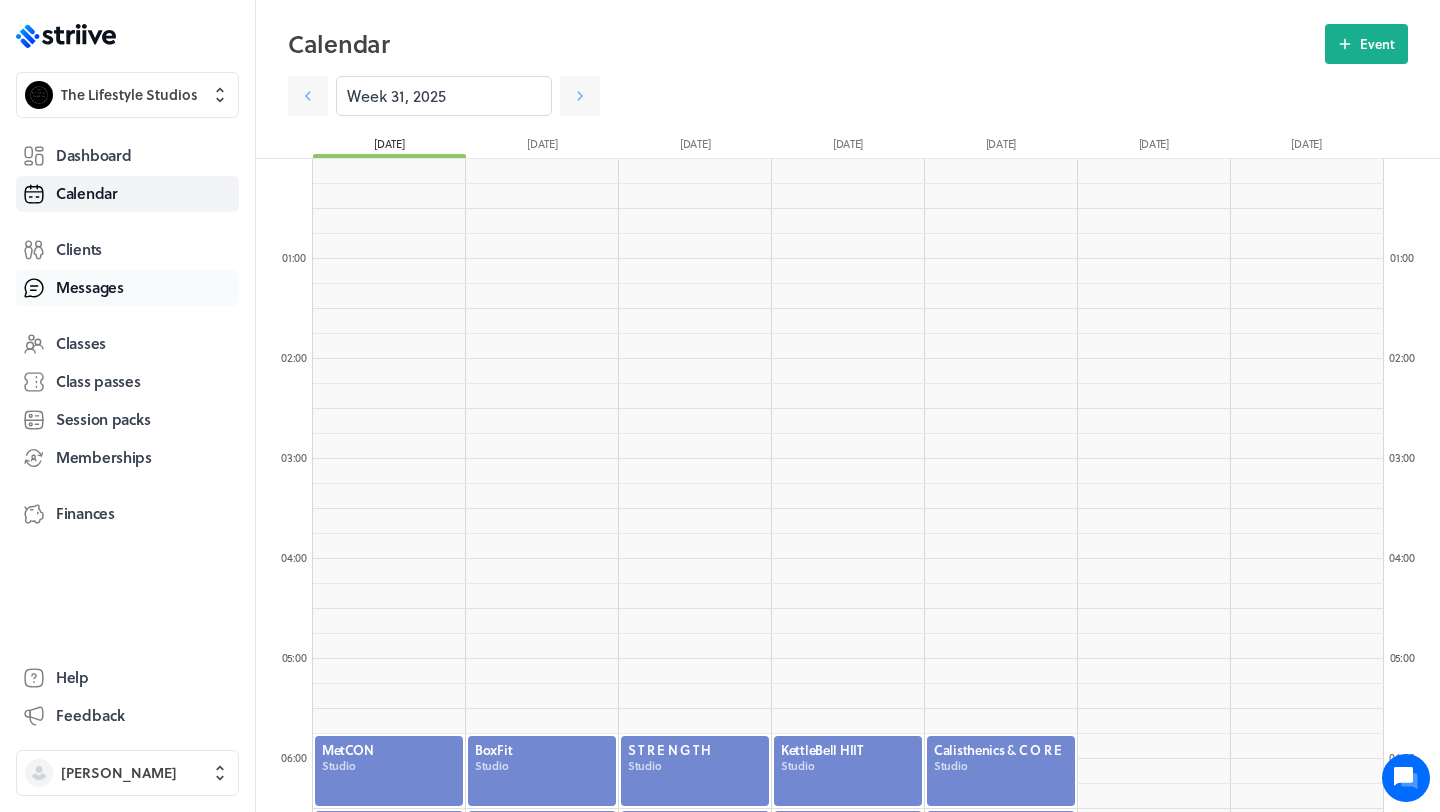 scroll, scrollTop: 0, scrollLeft: 0, axis: both 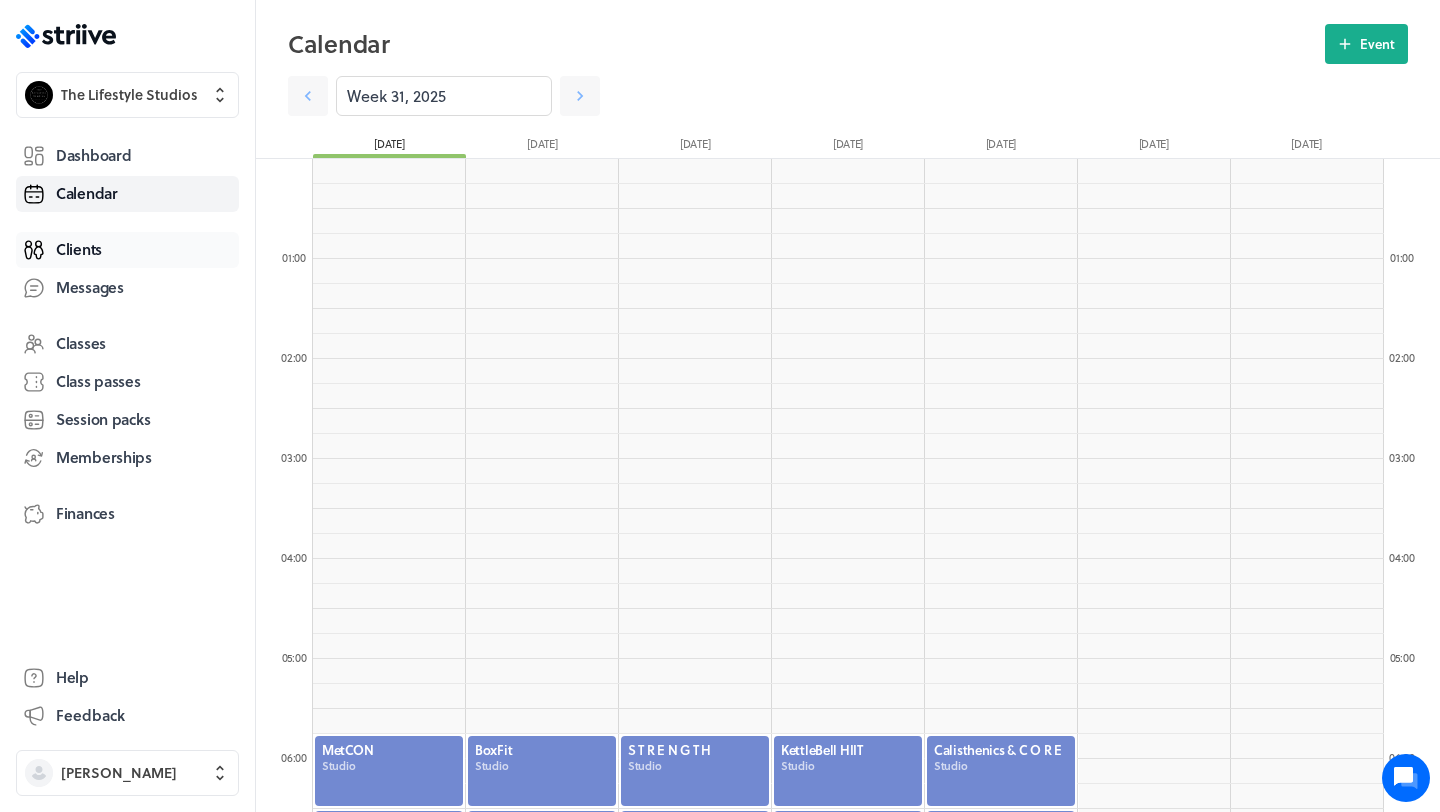 click on "Clients" at bounding box center (79, 249) 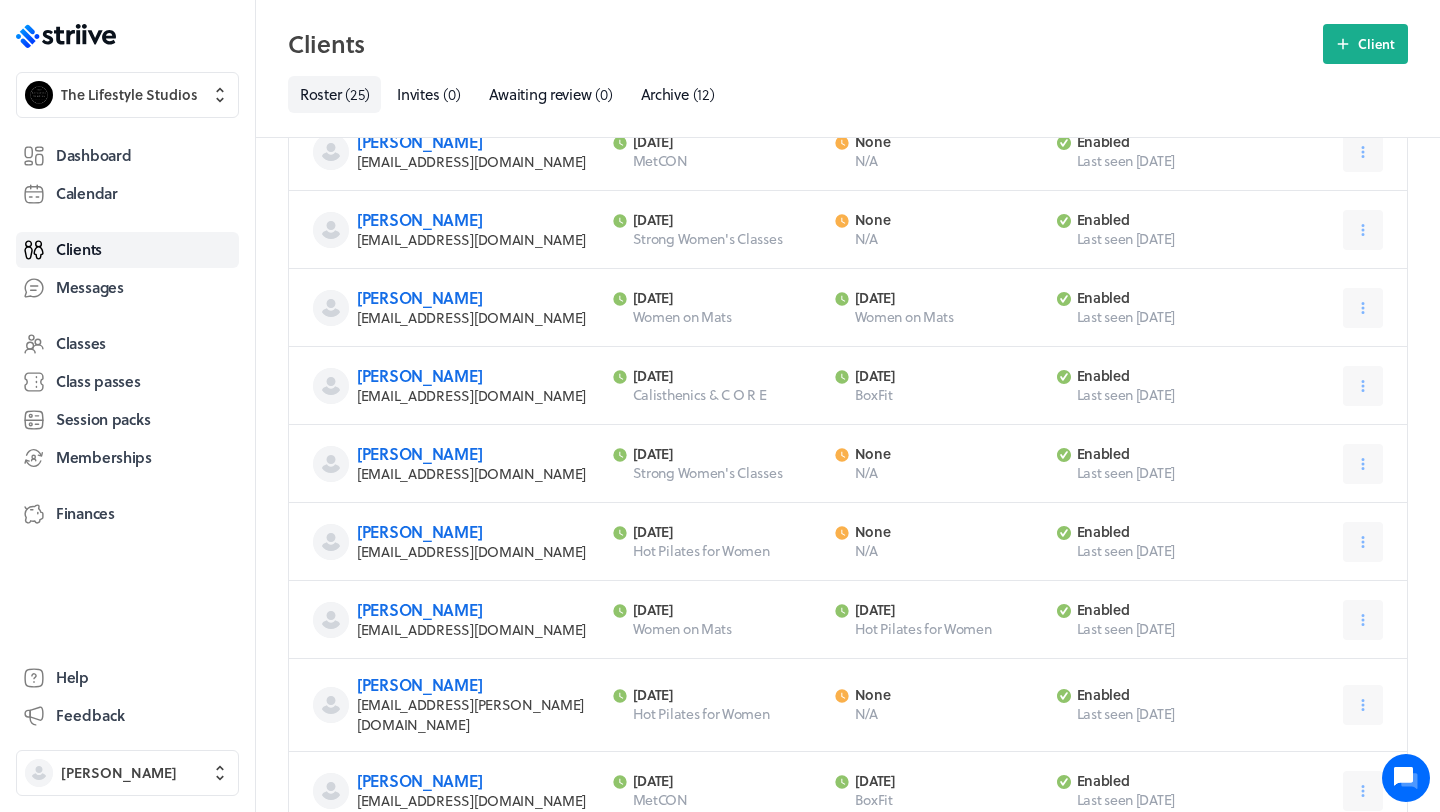 scroll, scrollTop: 1325, scrollLeft: 0, axis: vertical 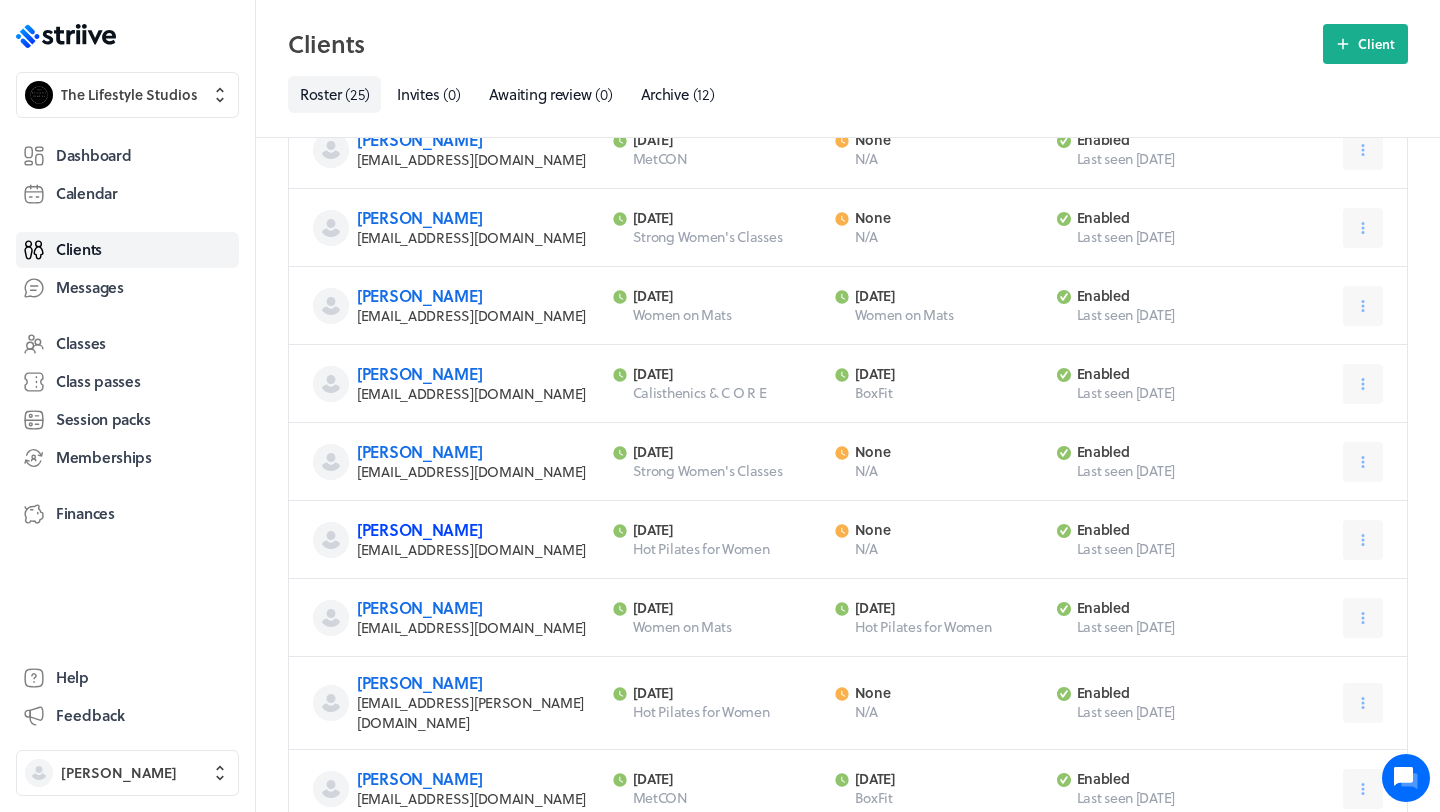 click on "[PERSON_NAME]" at bounding box center (419, 529) 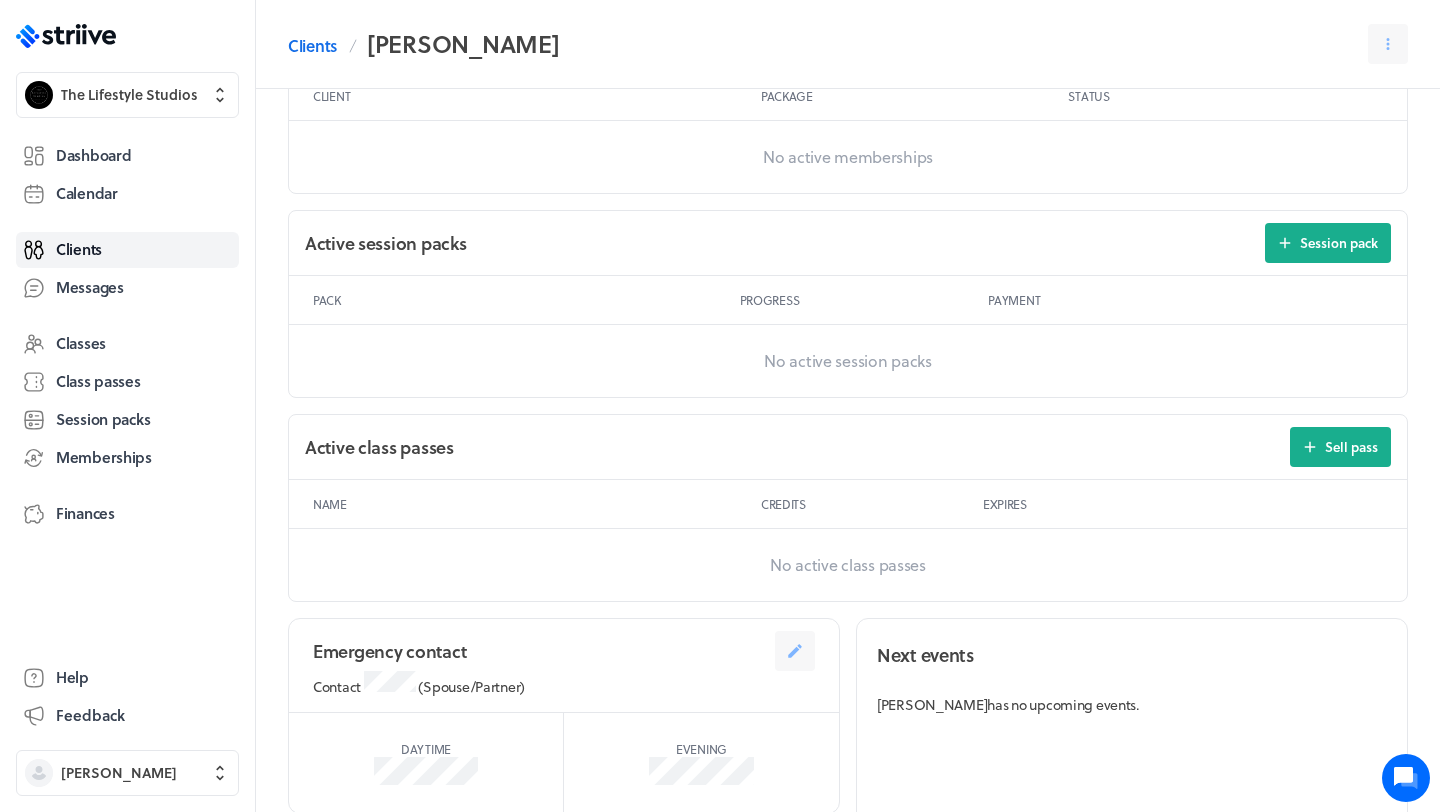 scroll, scrollTop: 0, scrollLeft: 0, axis: both 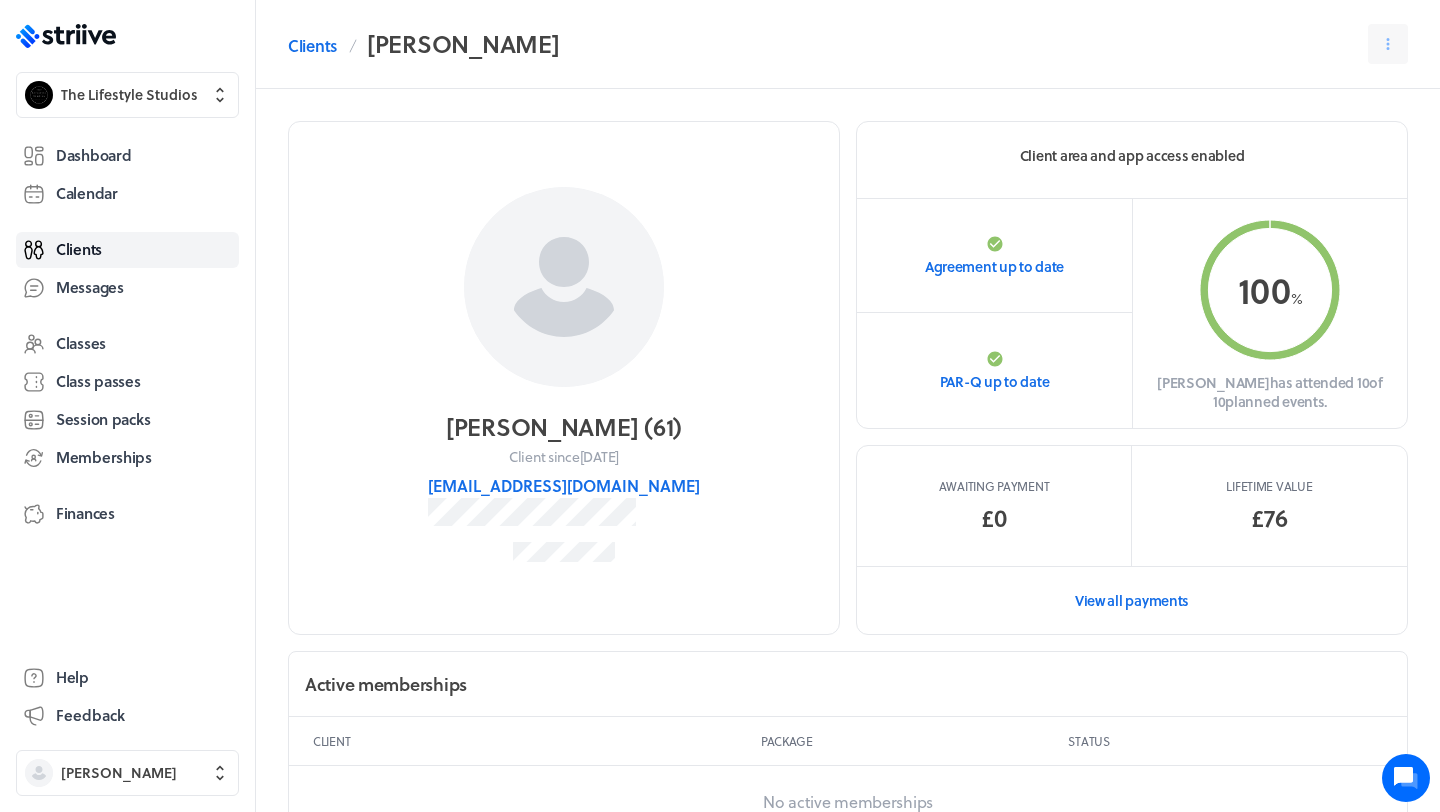 click on "£76" at bounding box center [1269, 518] 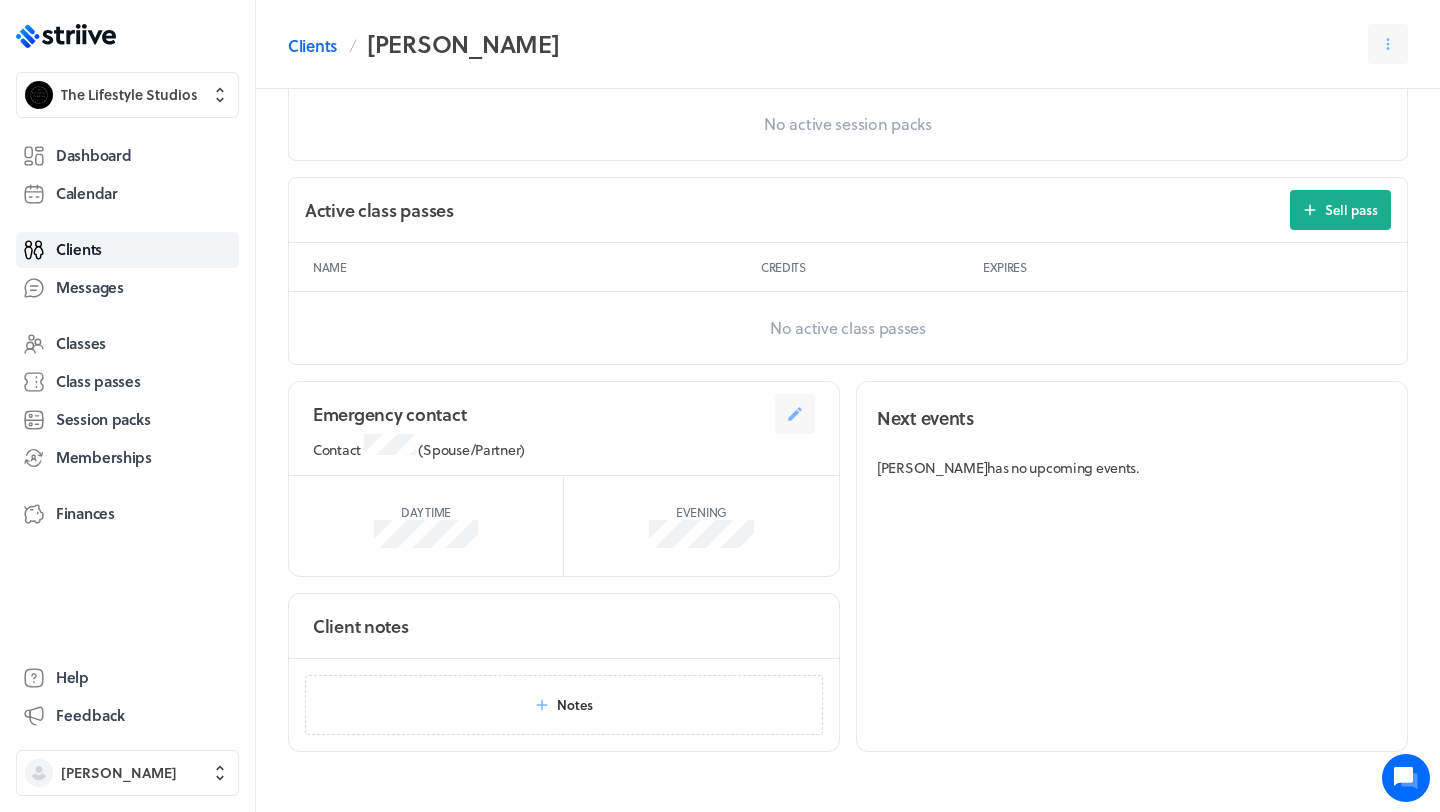 scroll, scrollTop: 873, scrollLeft: 0, axis: vertical 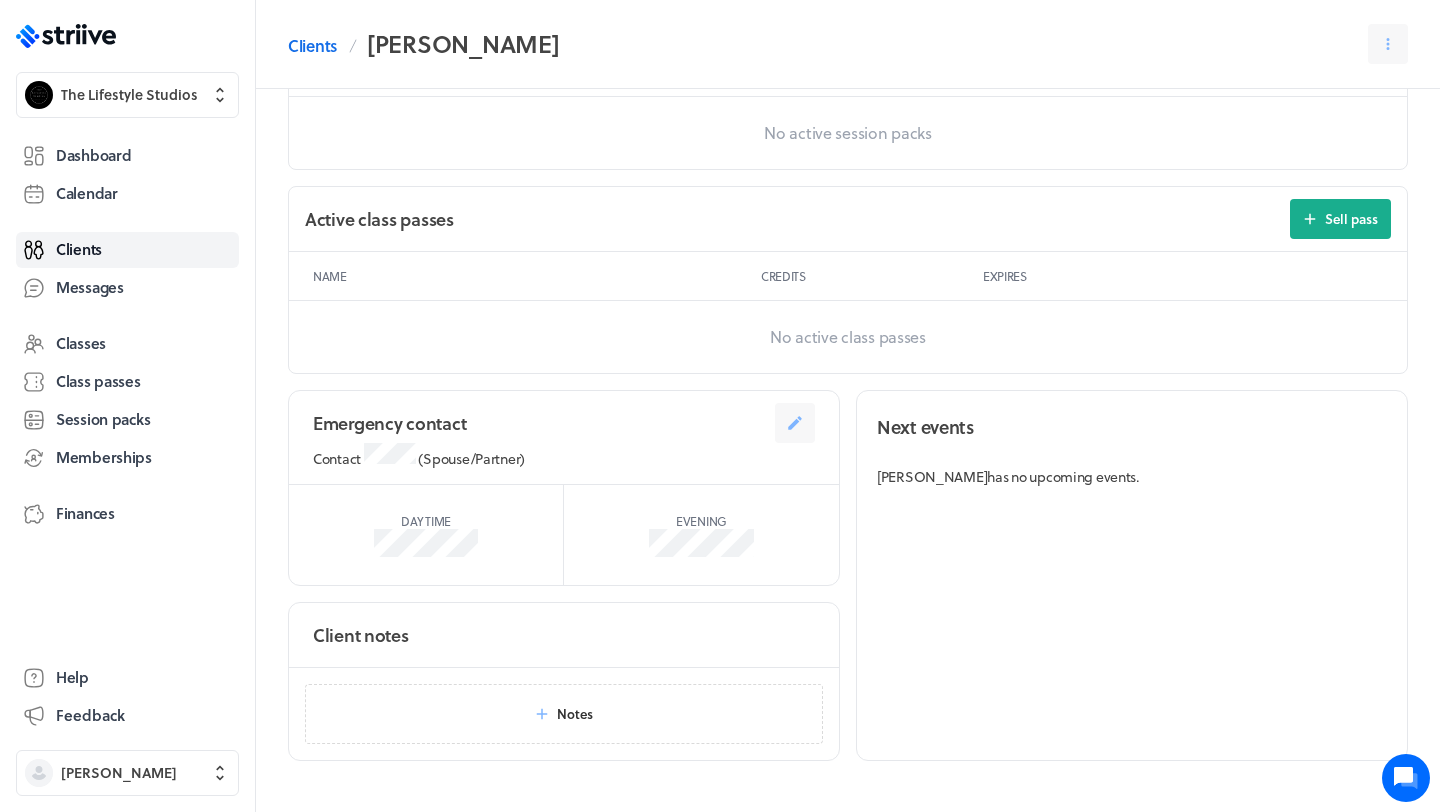 click on "Name Credits Expires" at bounding box center [848, 276] 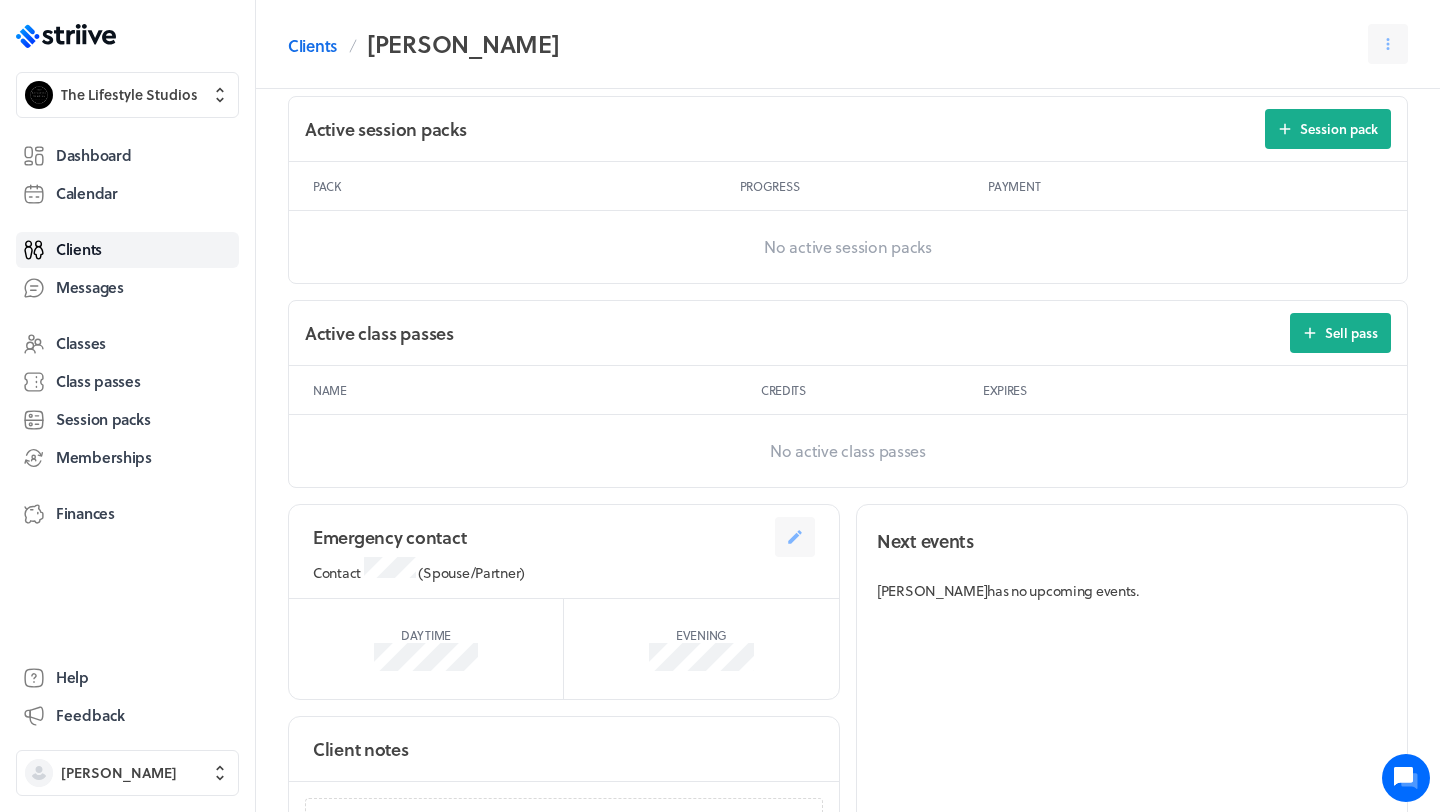 scroll, scrollTop: 745, scrollLeft: 0, axis: vertical 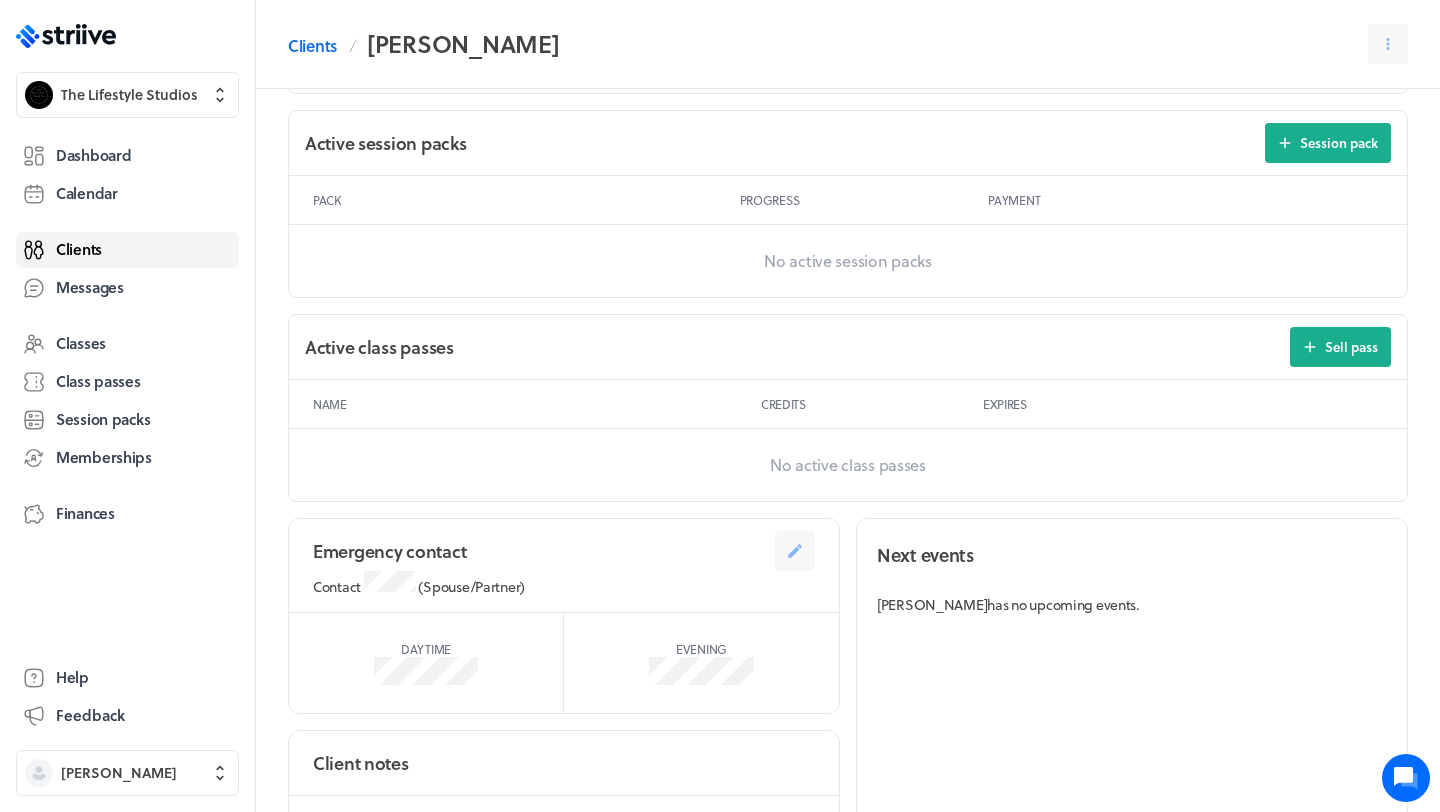 click on "Clients" at bounding box center (127, 250) 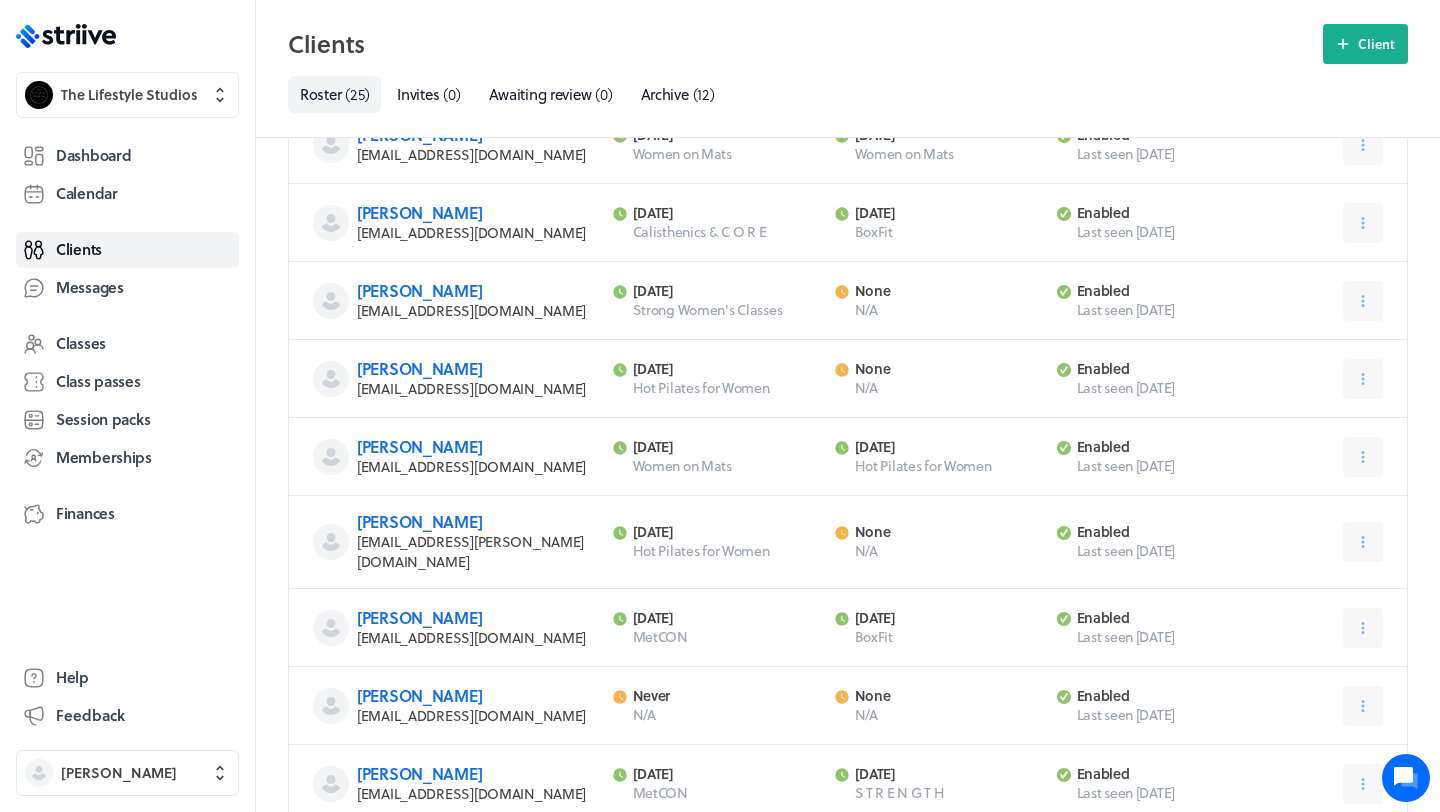 scroll, scrollTop: 1517, scrollLeft: 0, axis: vertical 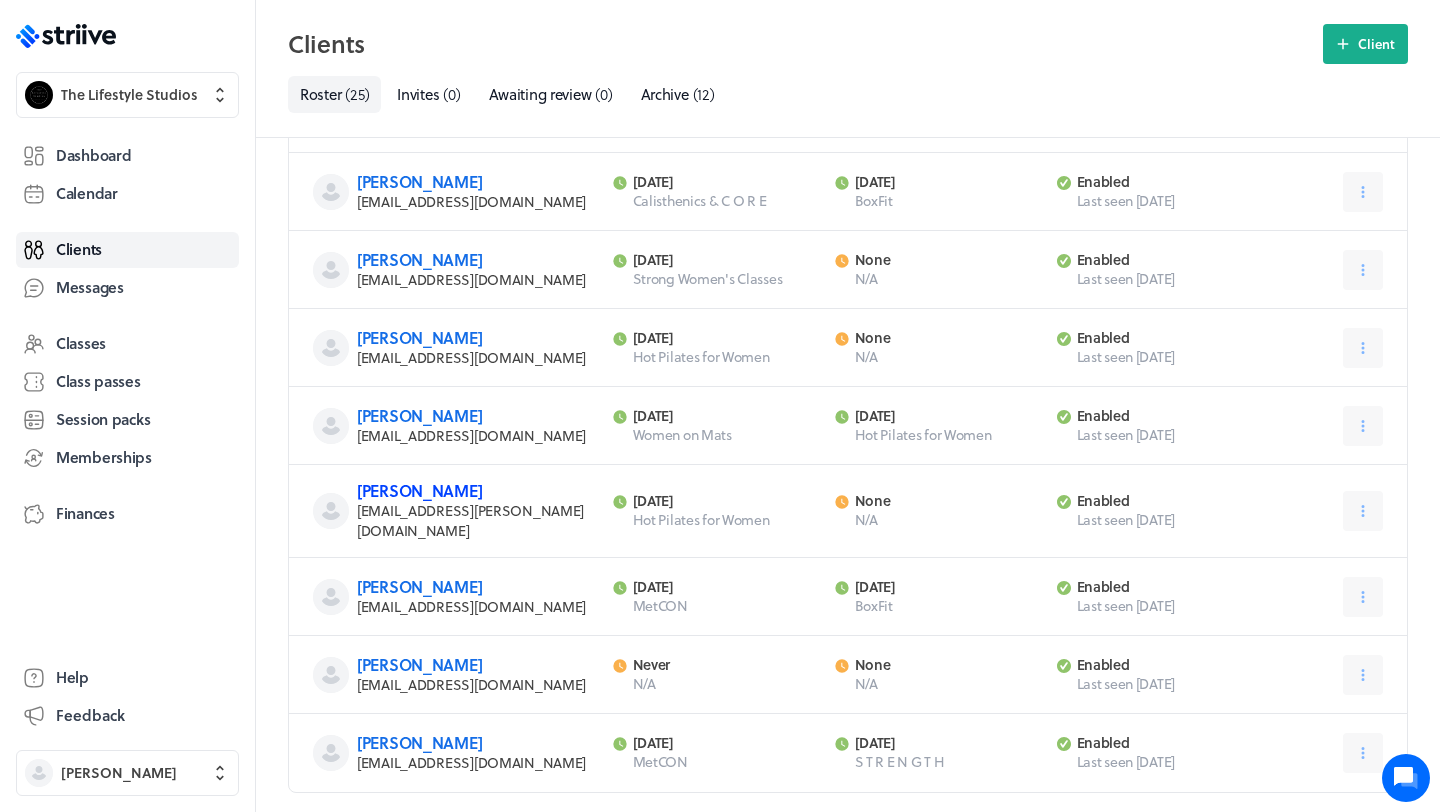 click on "[PERSON_NAME]" at bounding box center [419, 490] 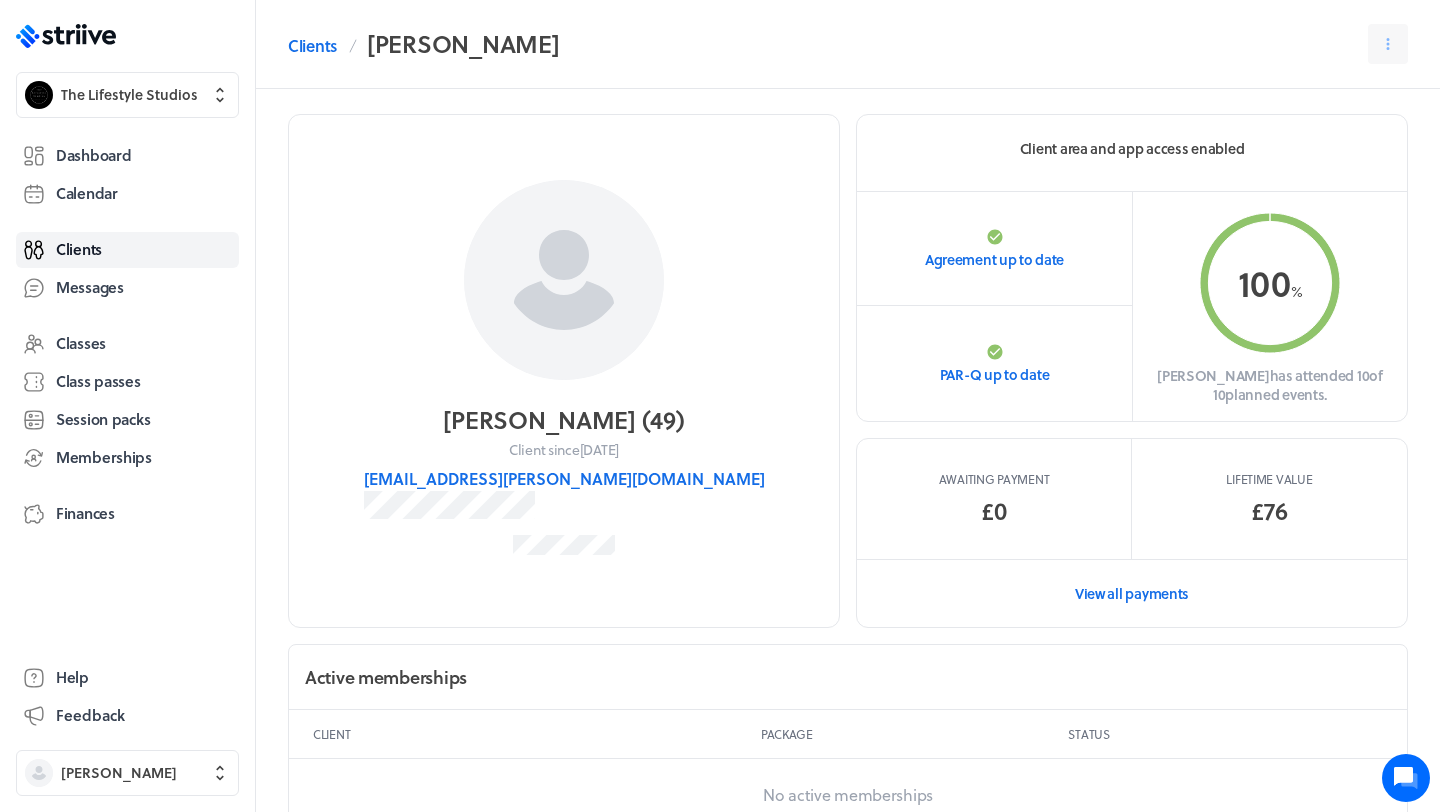 scroll, scrollTop: 0, scrollLeft: 0, axis: both 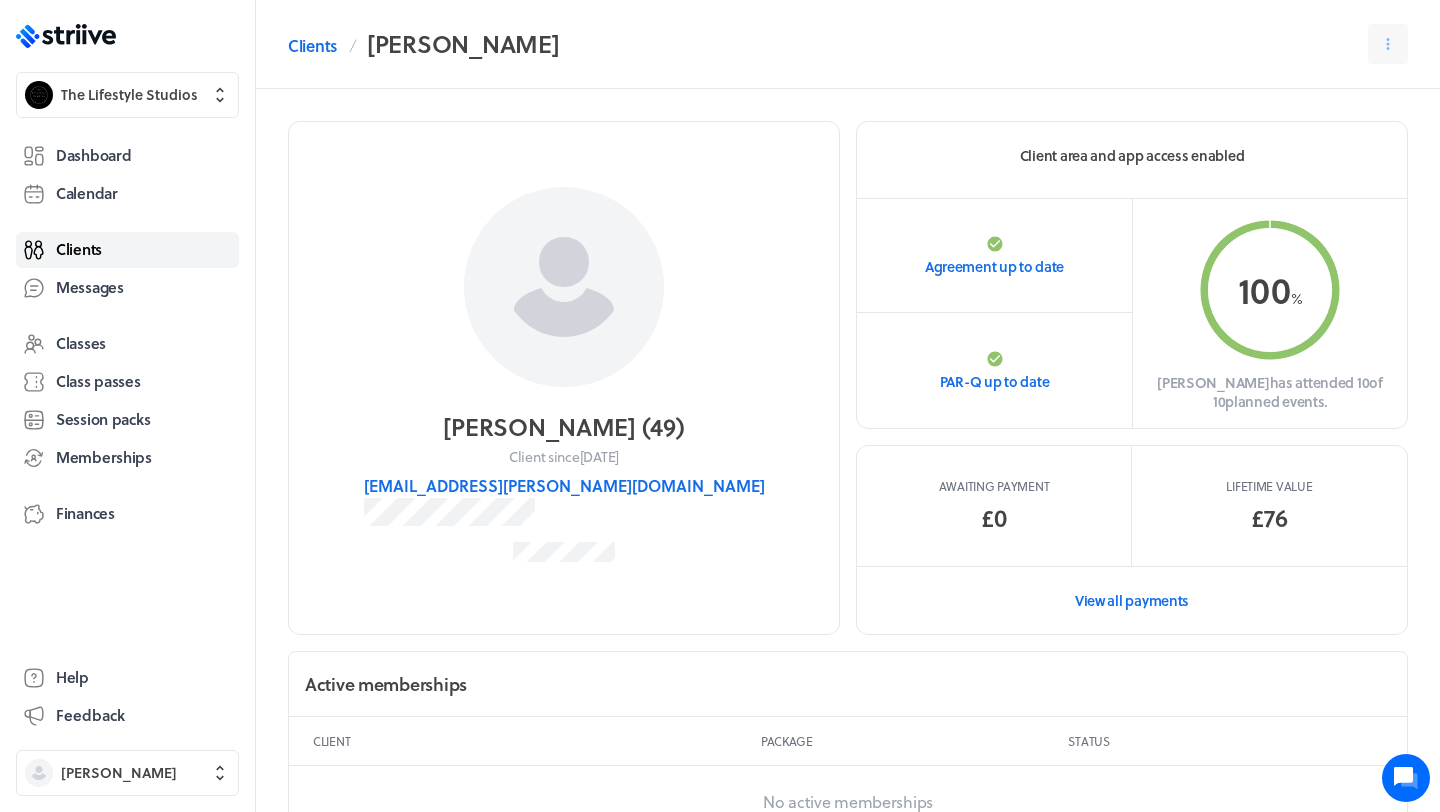 click on "Clients" at bounding box center (127, 250) 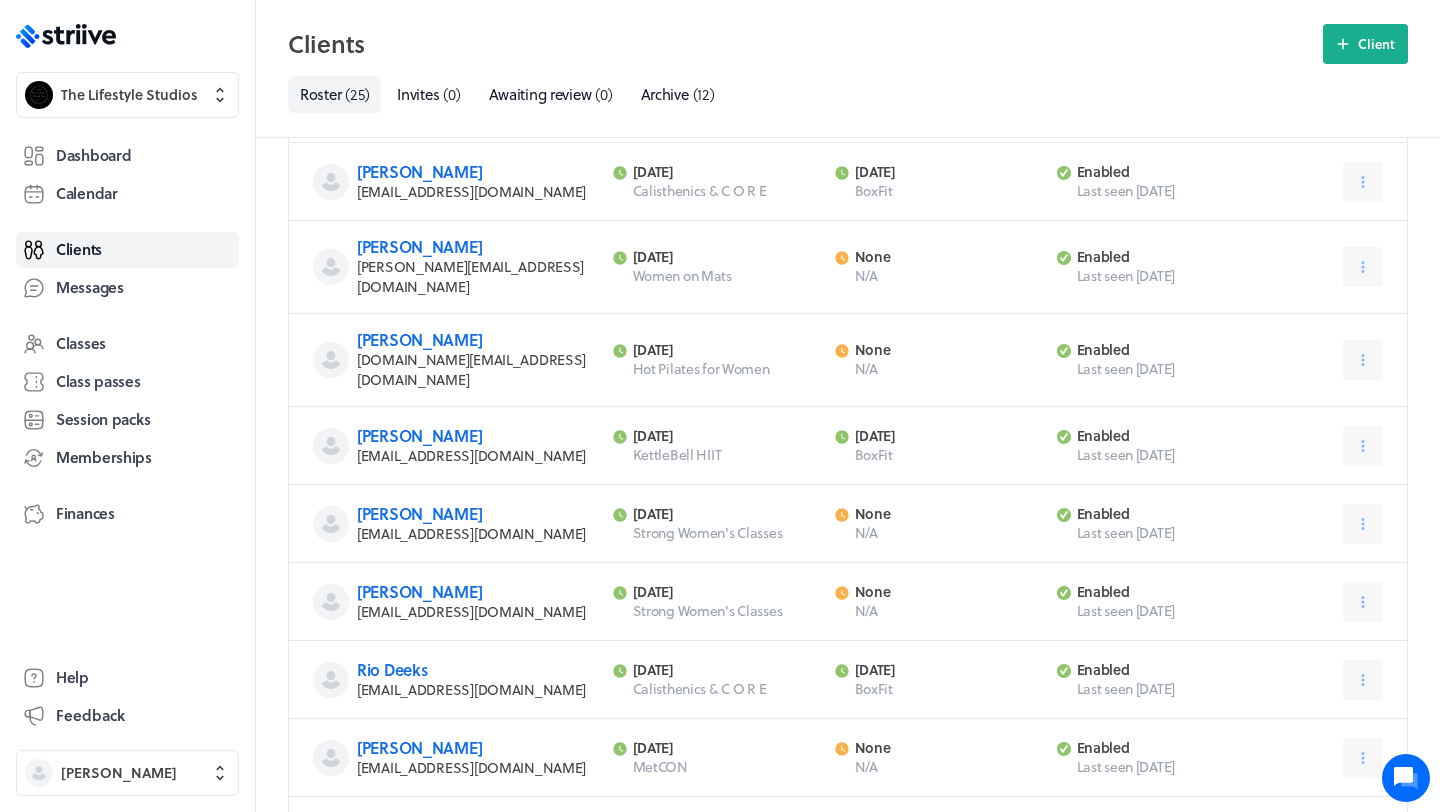 scroll, scrollTop: 707, scrollLeft: 0, axis: vertical 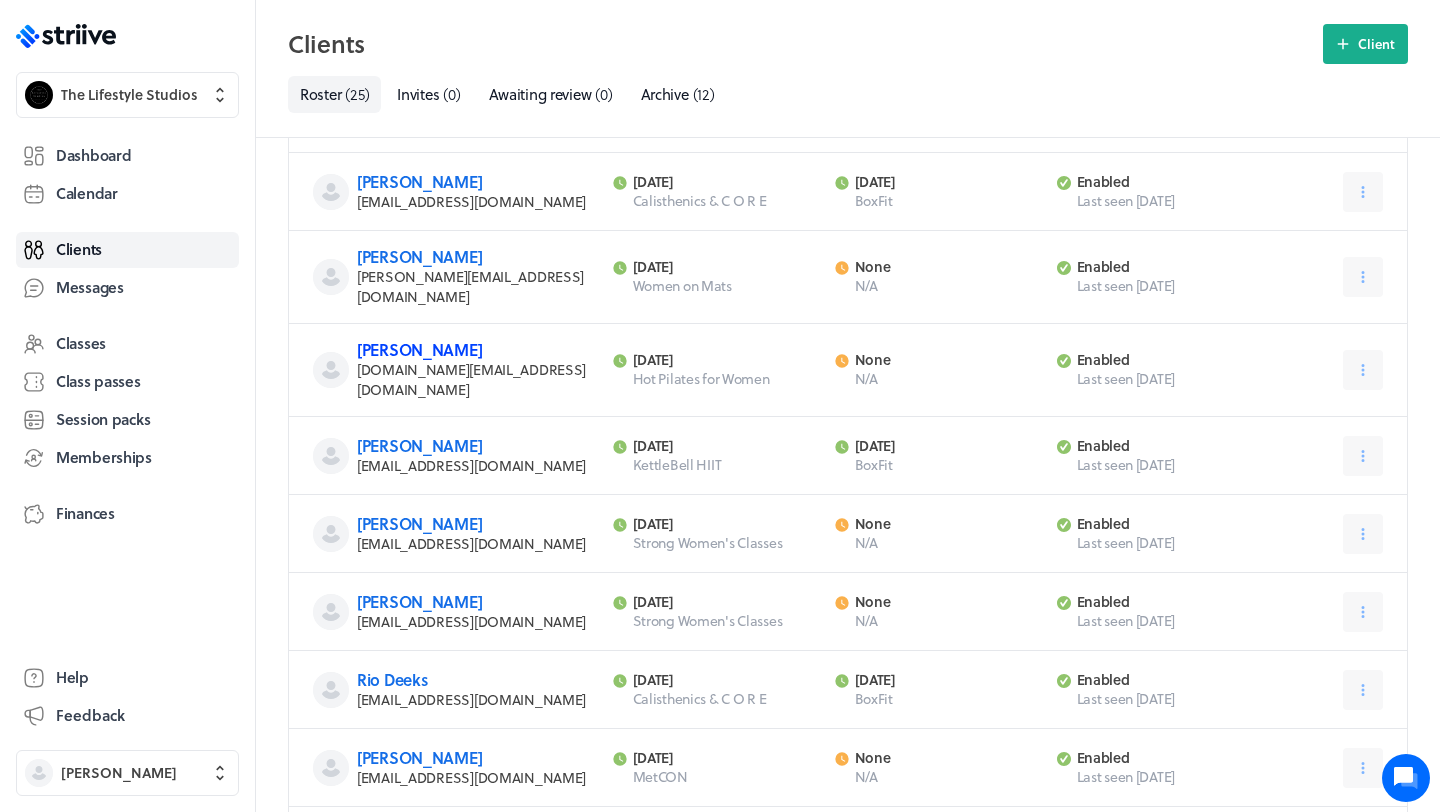 click on "[PERSON_NAME]" at bounding box center (419, 349) 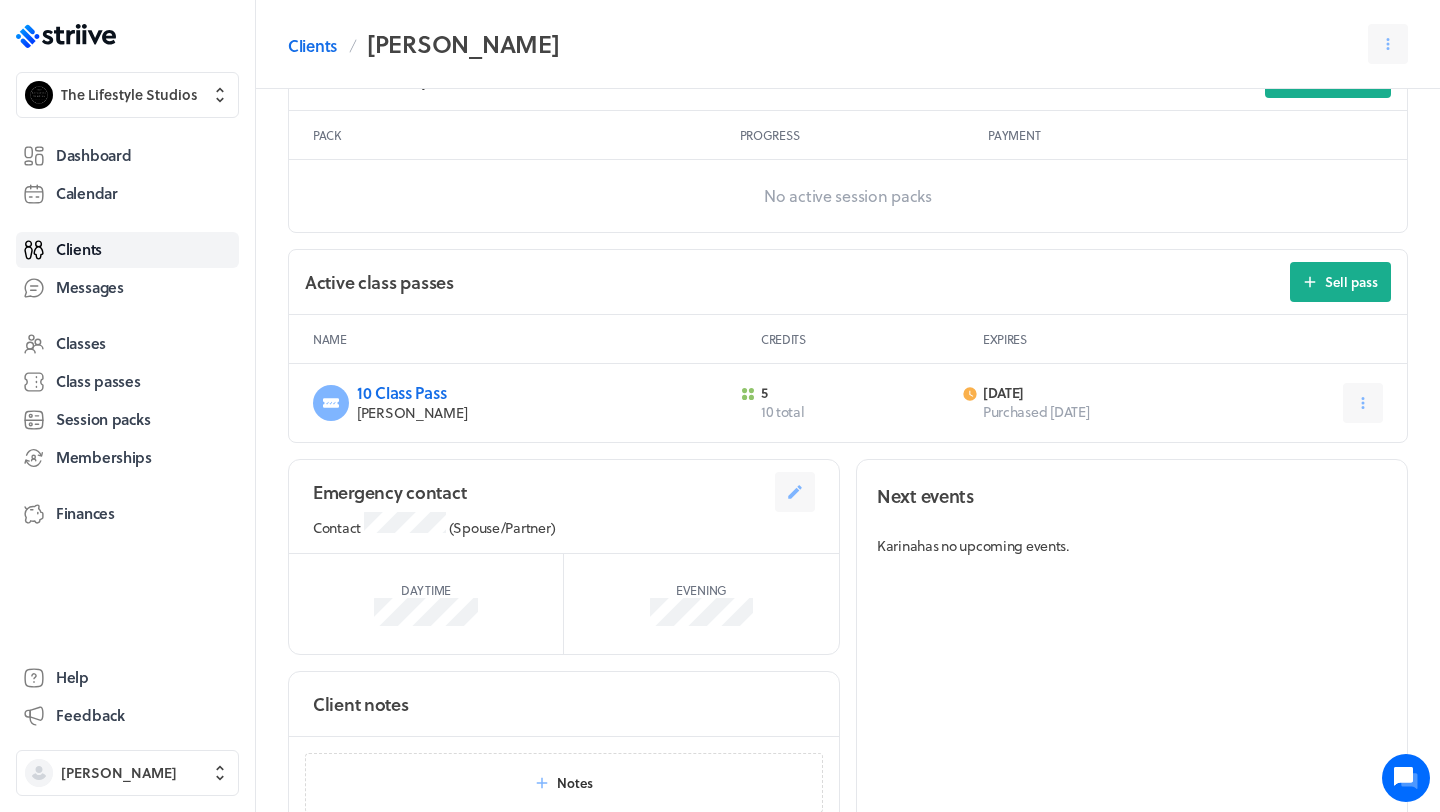 scroll, scrollTop: 813, scrollLeft: 0, axis: vertical 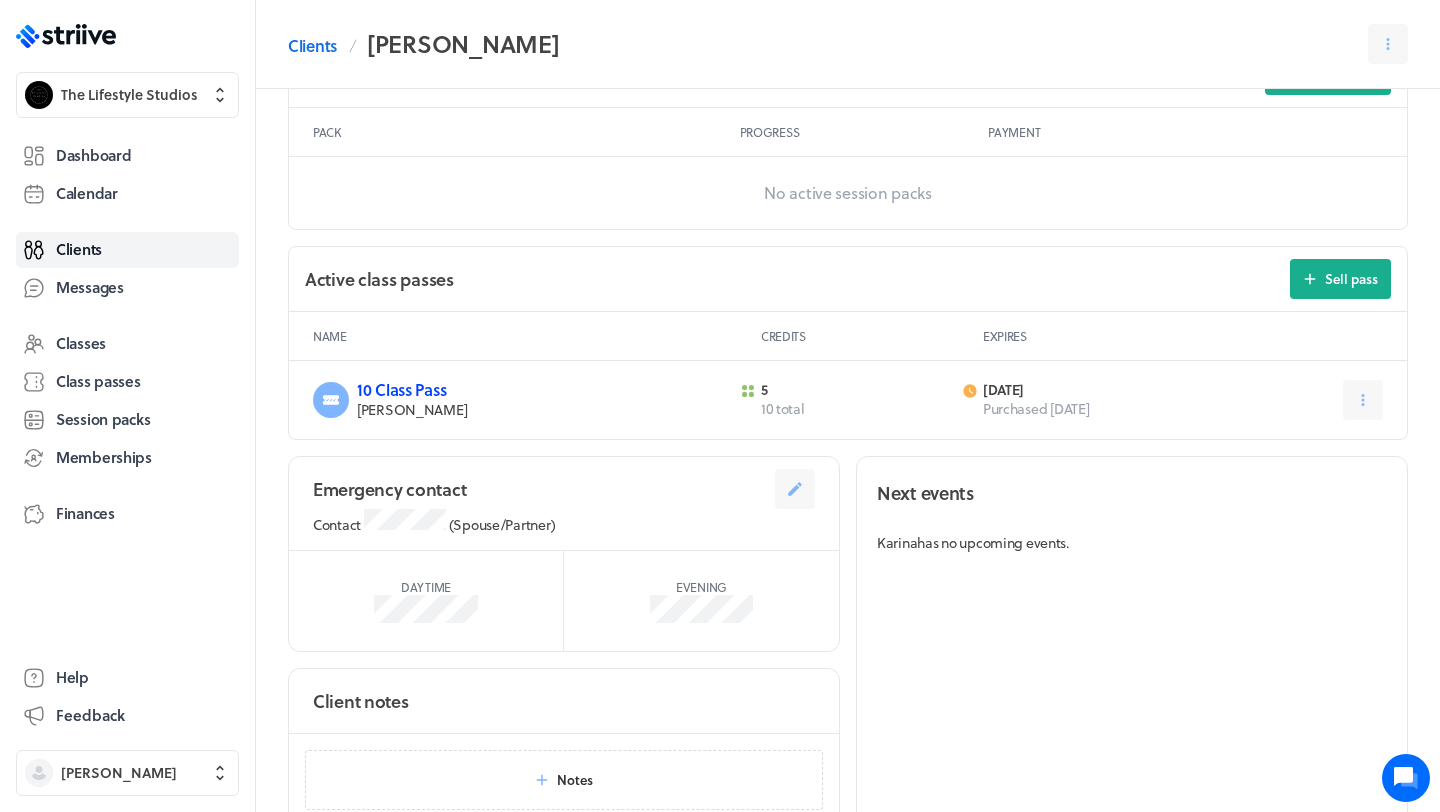 click on "10 Class Pass" at bounding box center [401, 389] 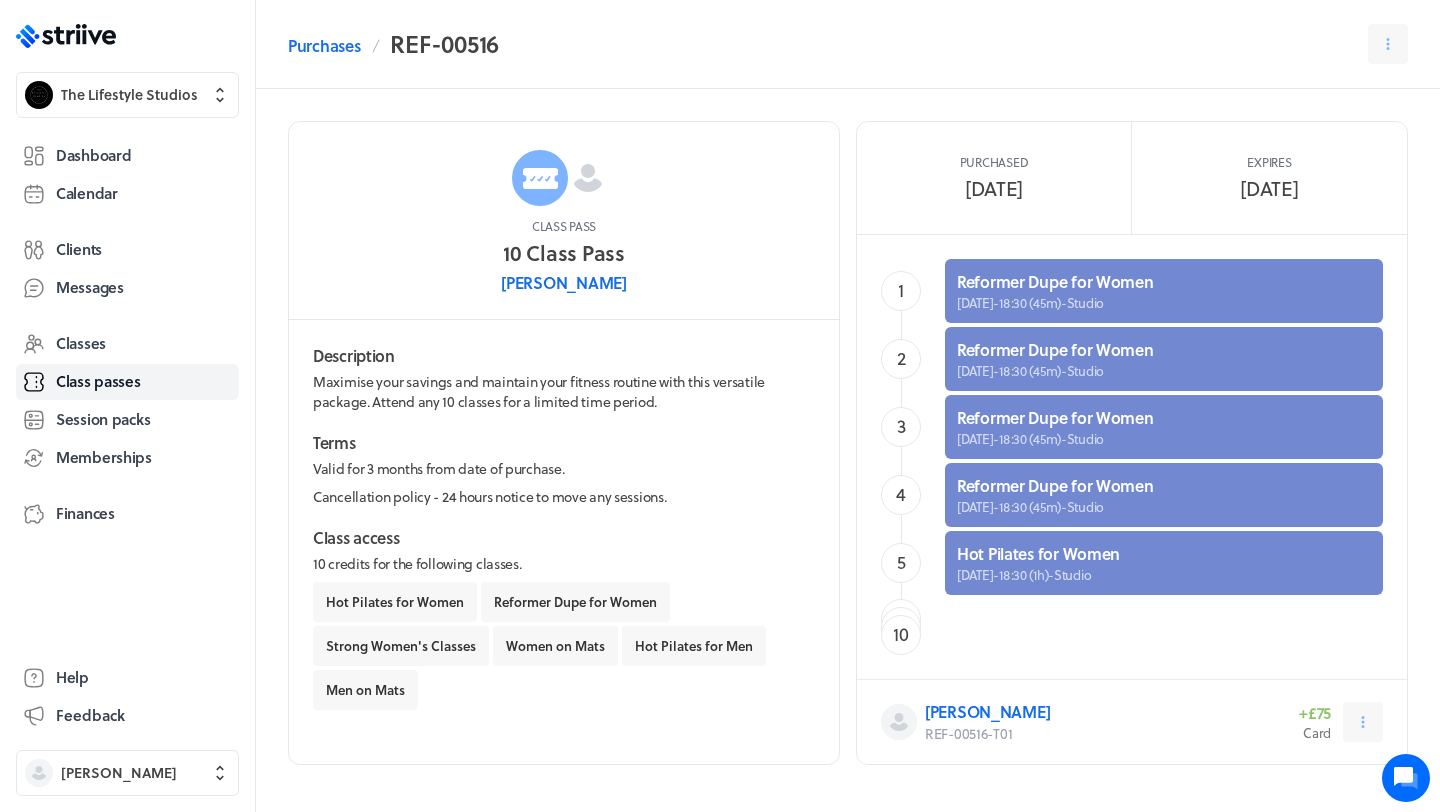 scroll, scrollTop: 53, scrollLeft: 0, axis: vertical 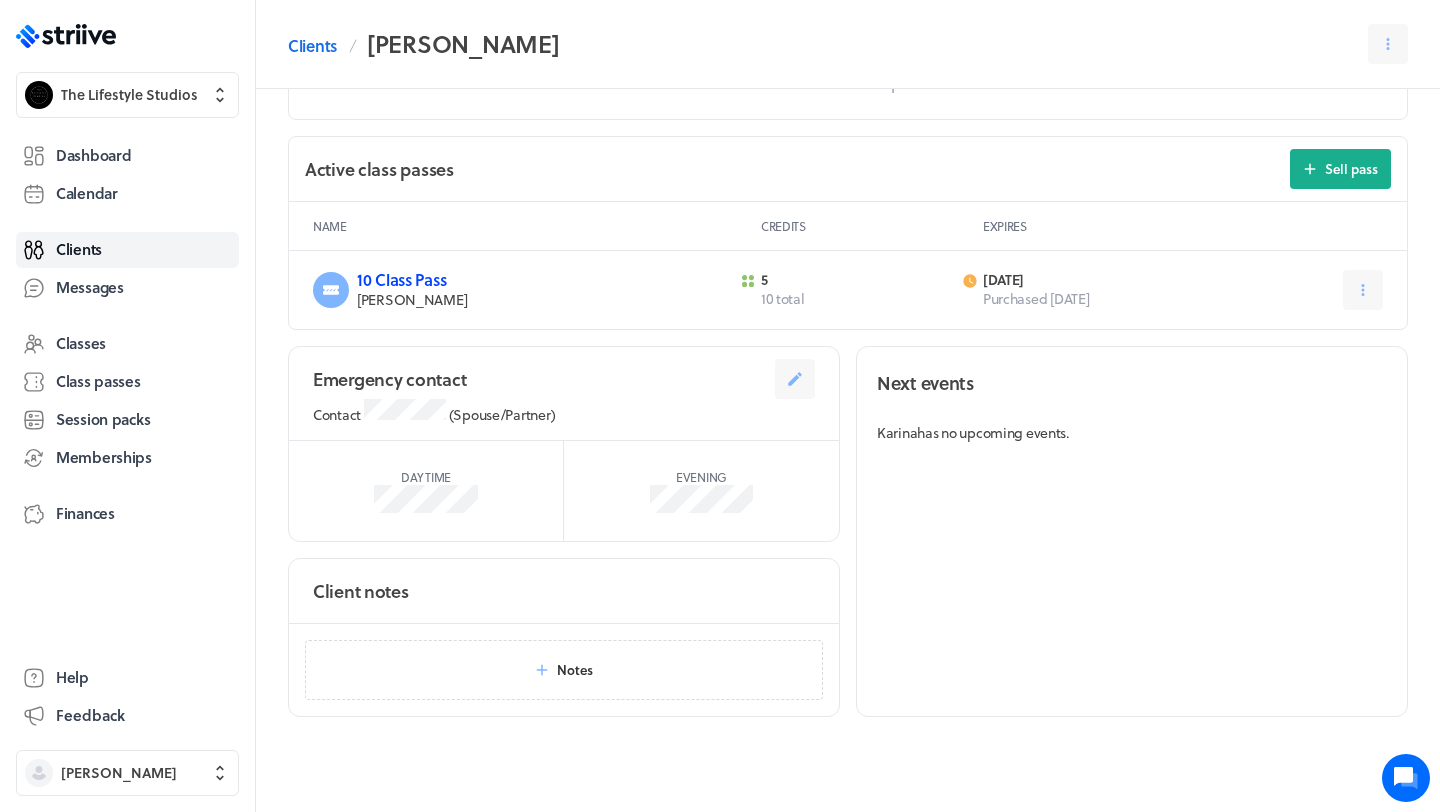 click on "10 Class Pass" at bounding box center [401, 279] 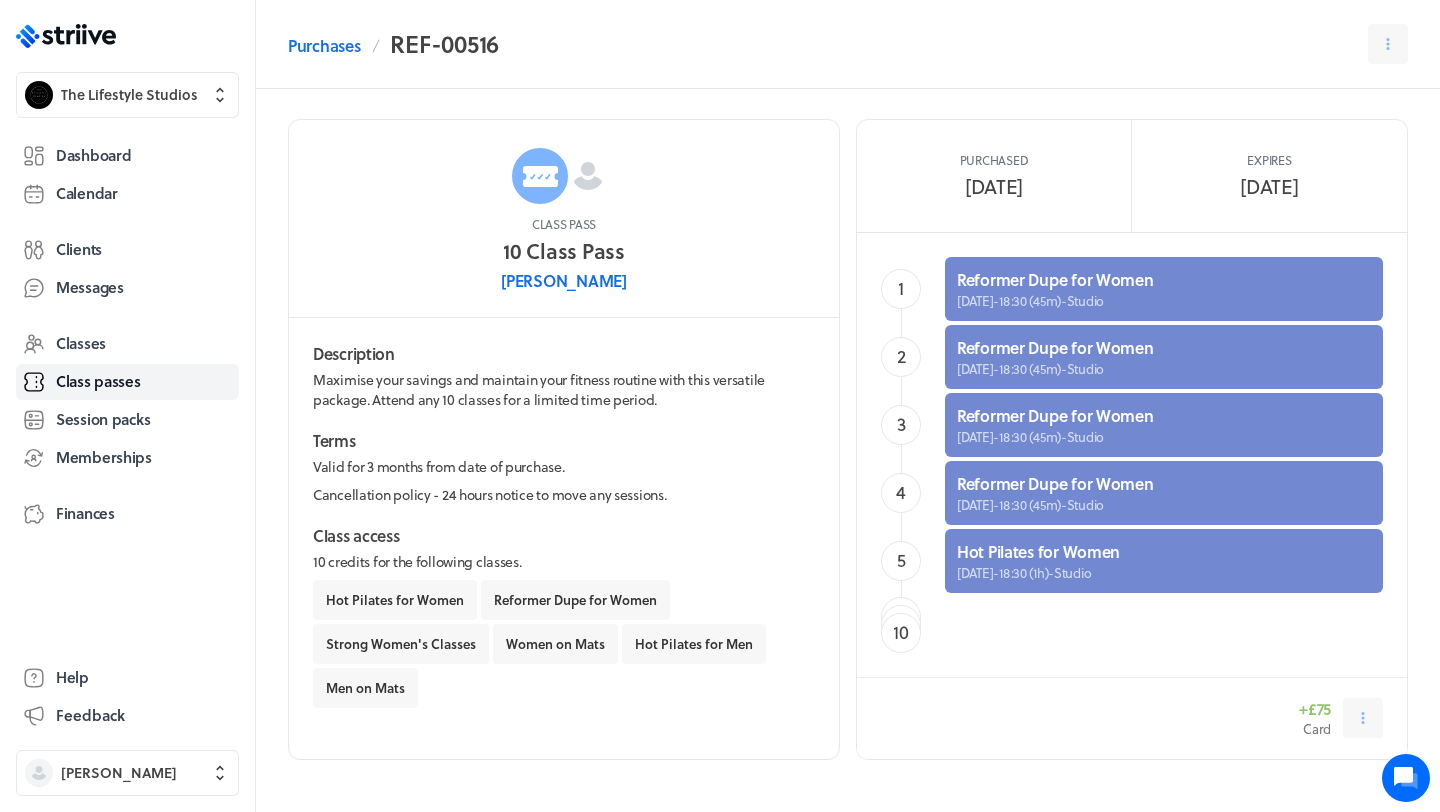 scroll, scrollTop: 0, scrollLeft: 0, axis: both 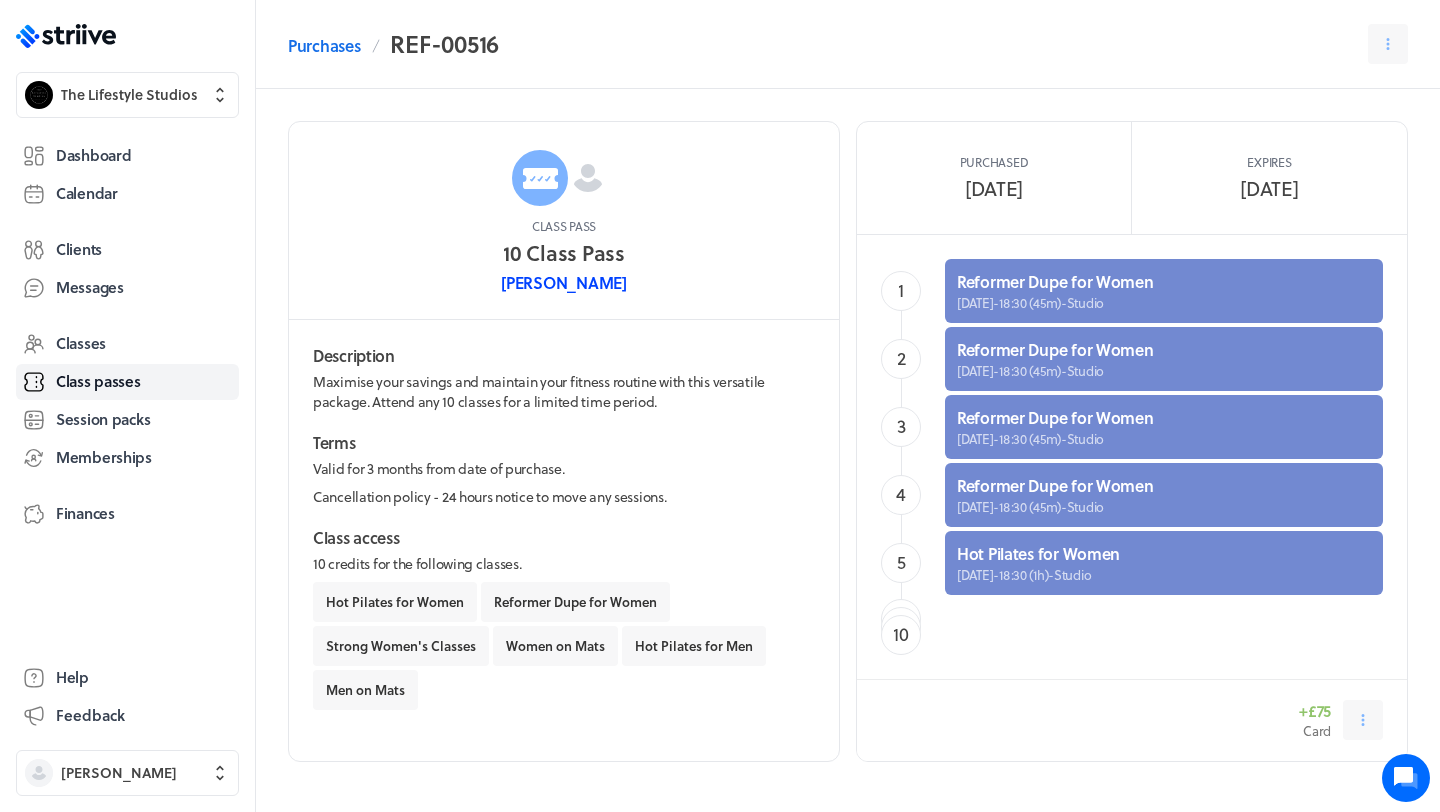 click on "[PERSON_NAME]" at bounding box center [563, 282] 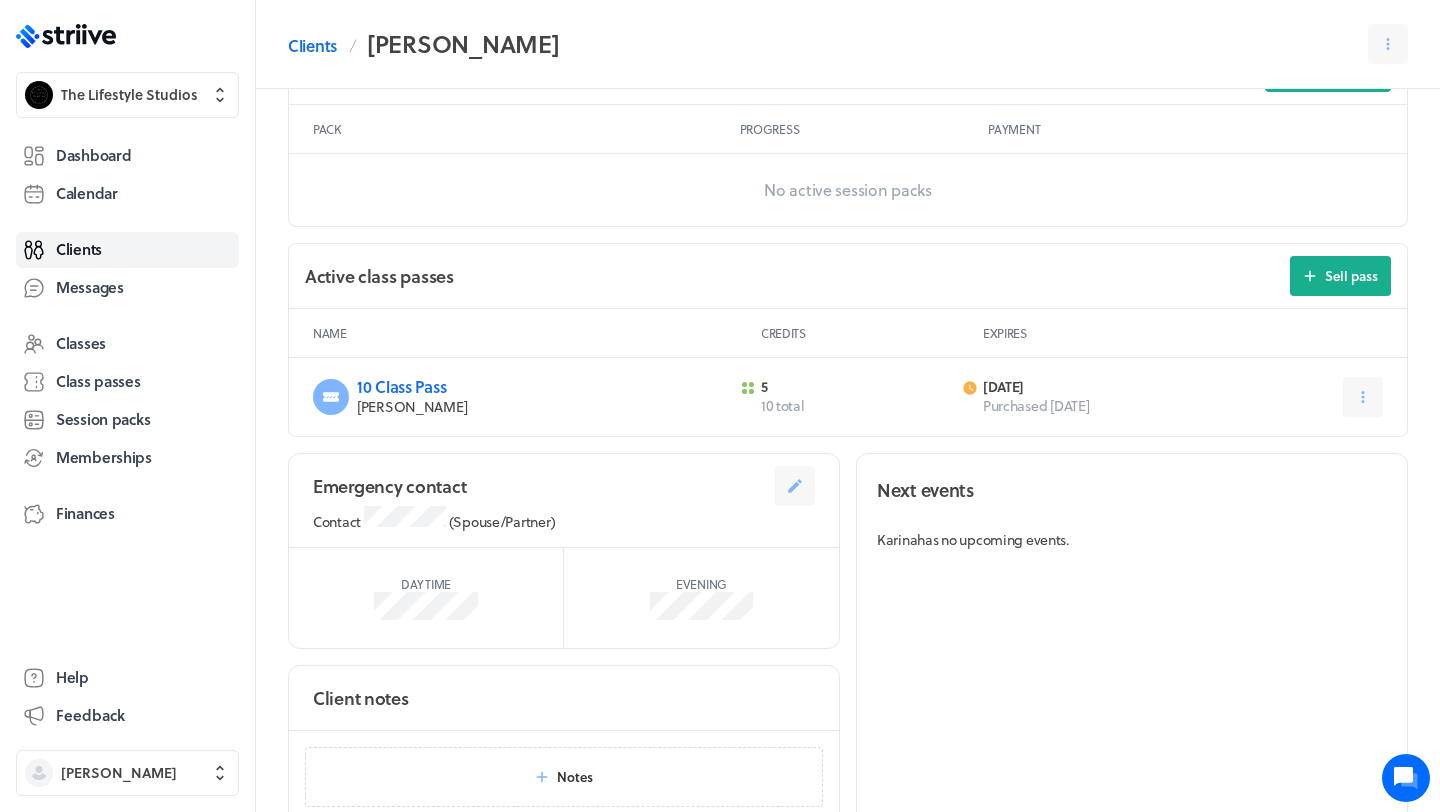 scroll, scrollTop: 807, scrollLeft: 0, axis: vertical 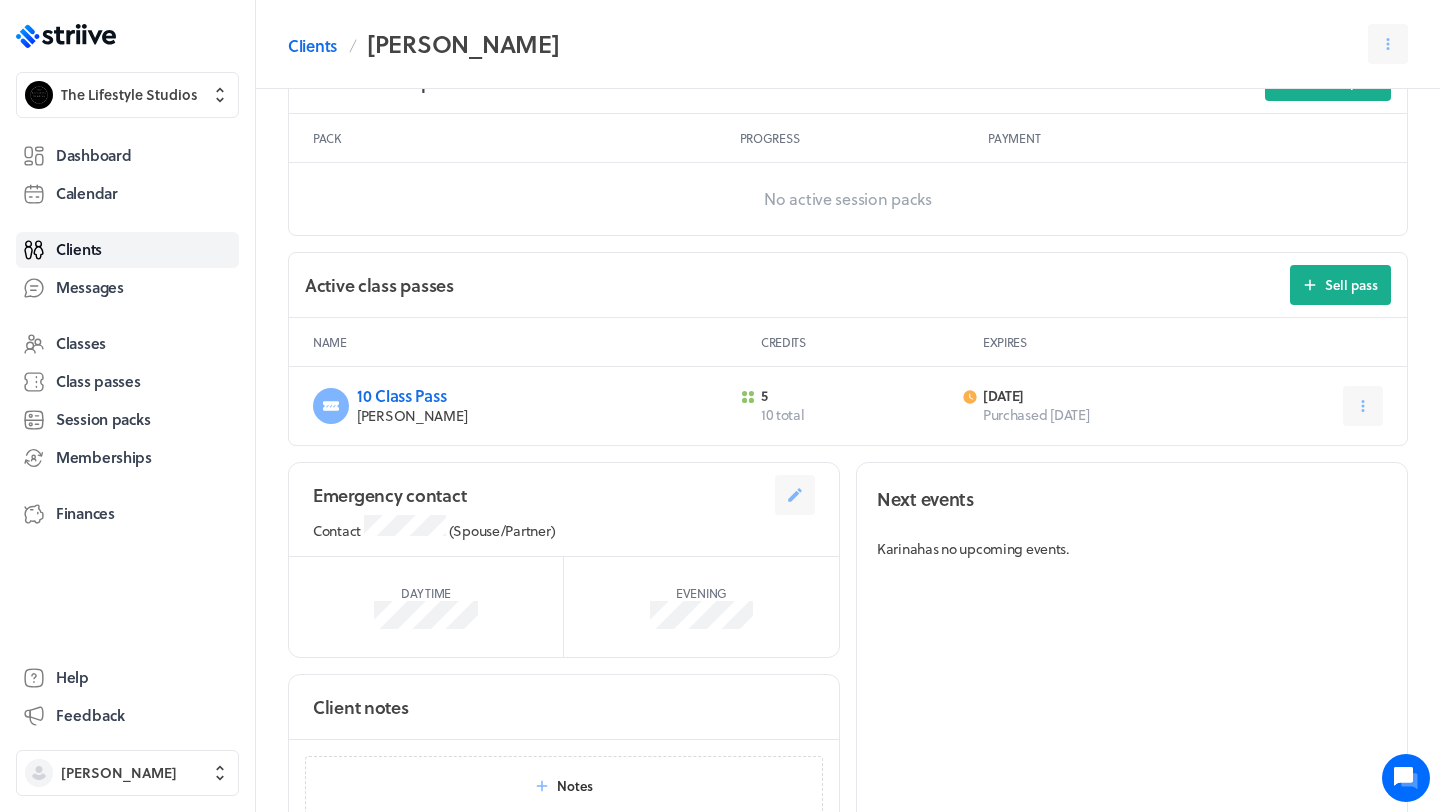 click on "10 Class Pass [PERSON_NAME] 5   credits 10 total Expires  [DATE] Purchased [DATE]" at bounding box center [848, 406] 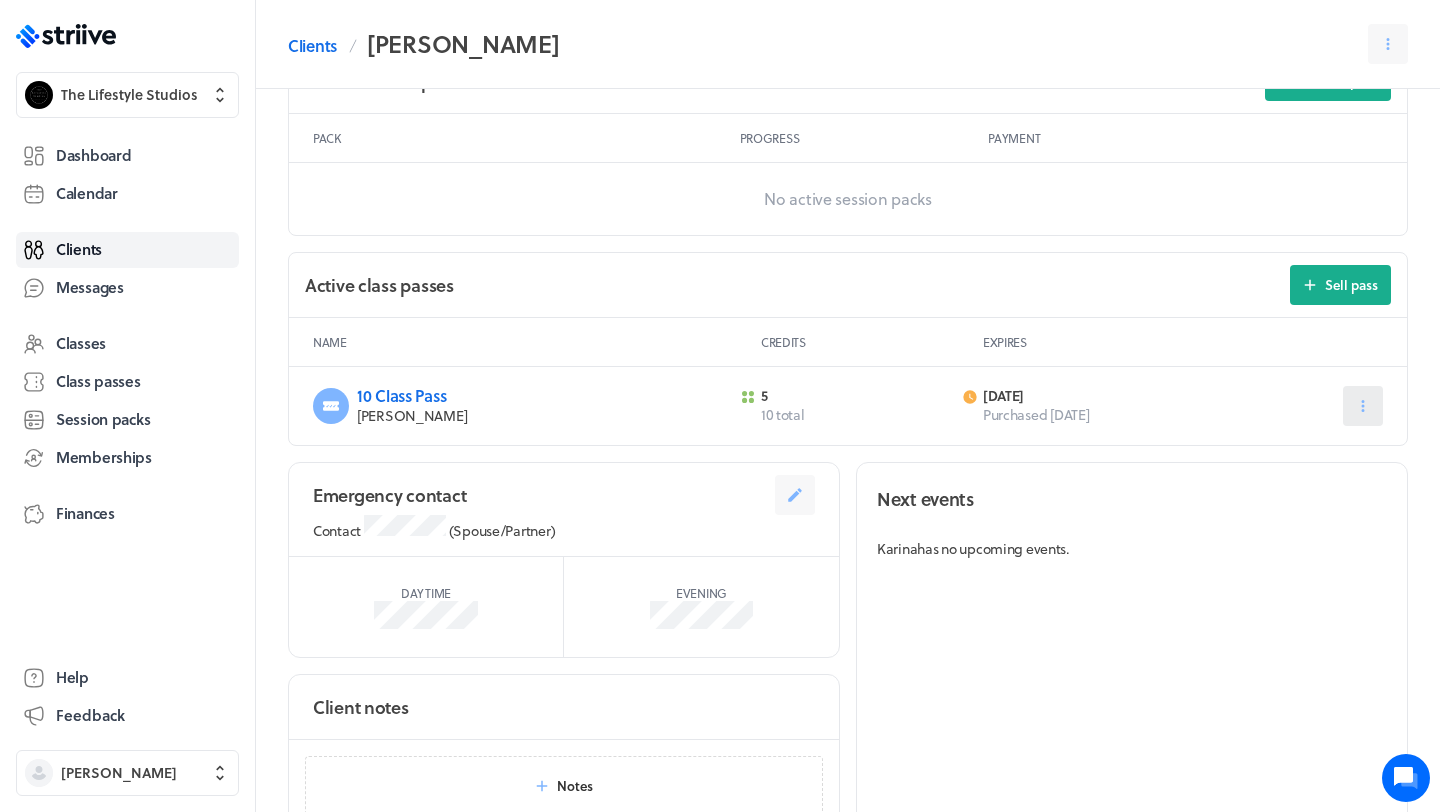click at bounding box center (1363, 406) 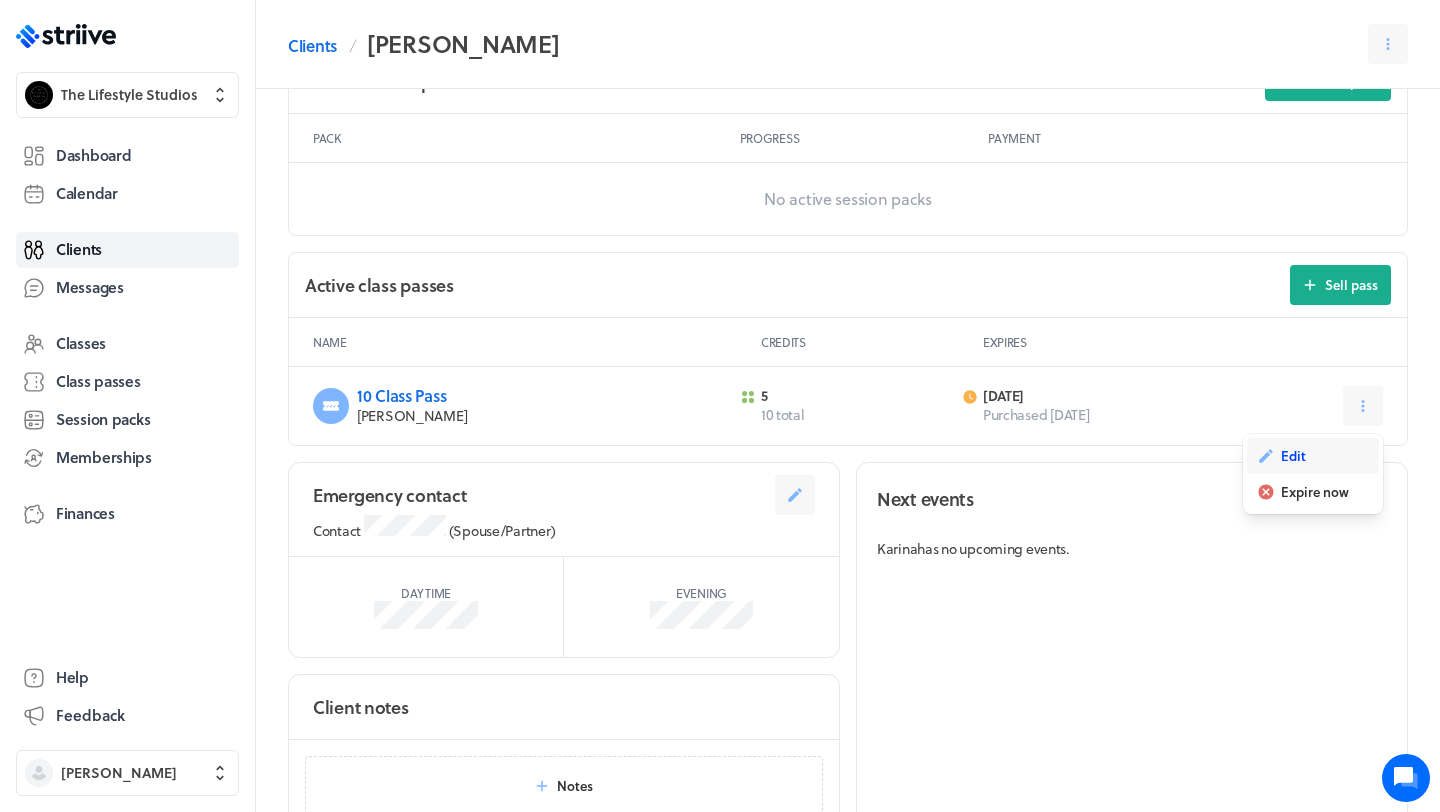 click on "Edit" at bounding box center (1293, 456) 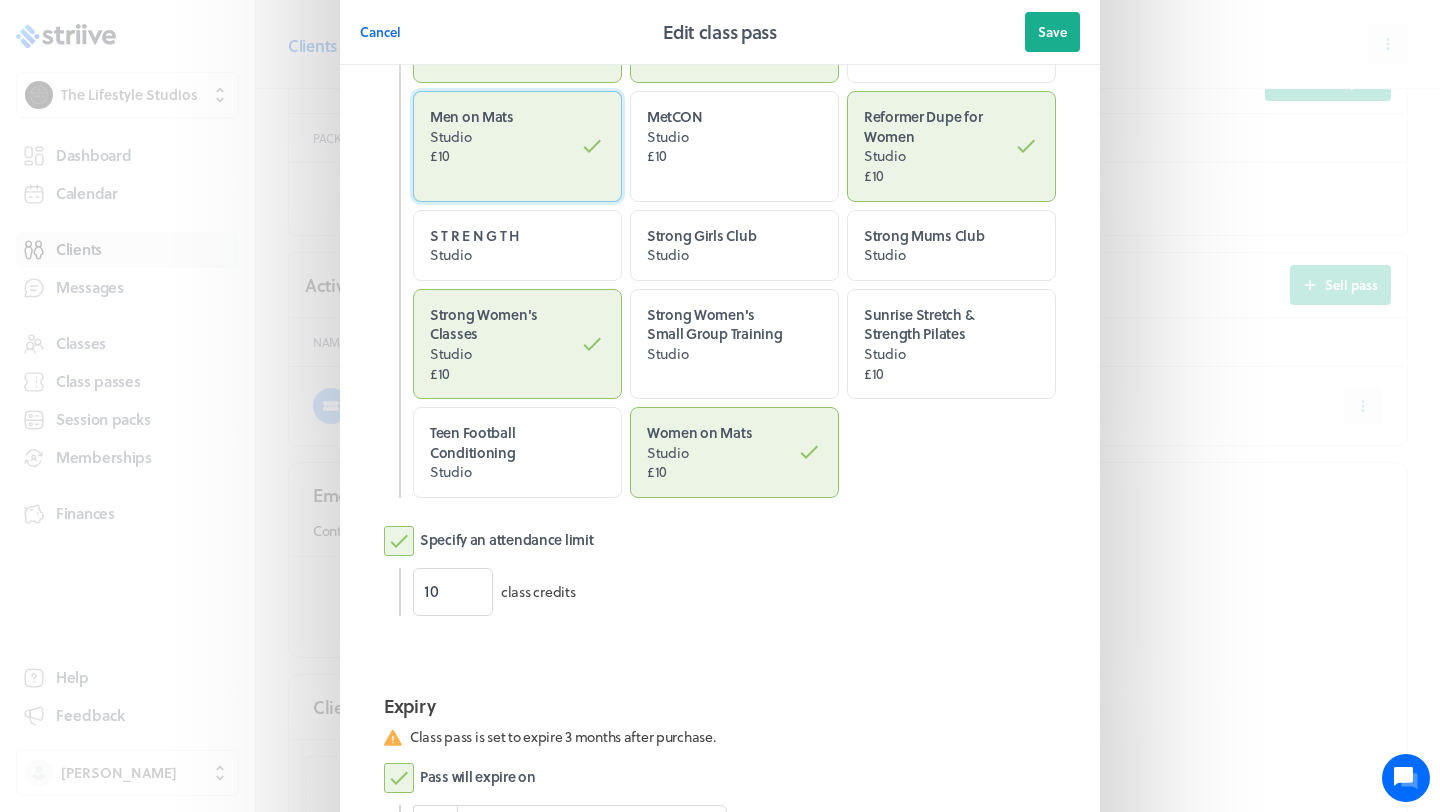 scroll, scrollTop: 734, scrollLeft: 0, axis: vertical 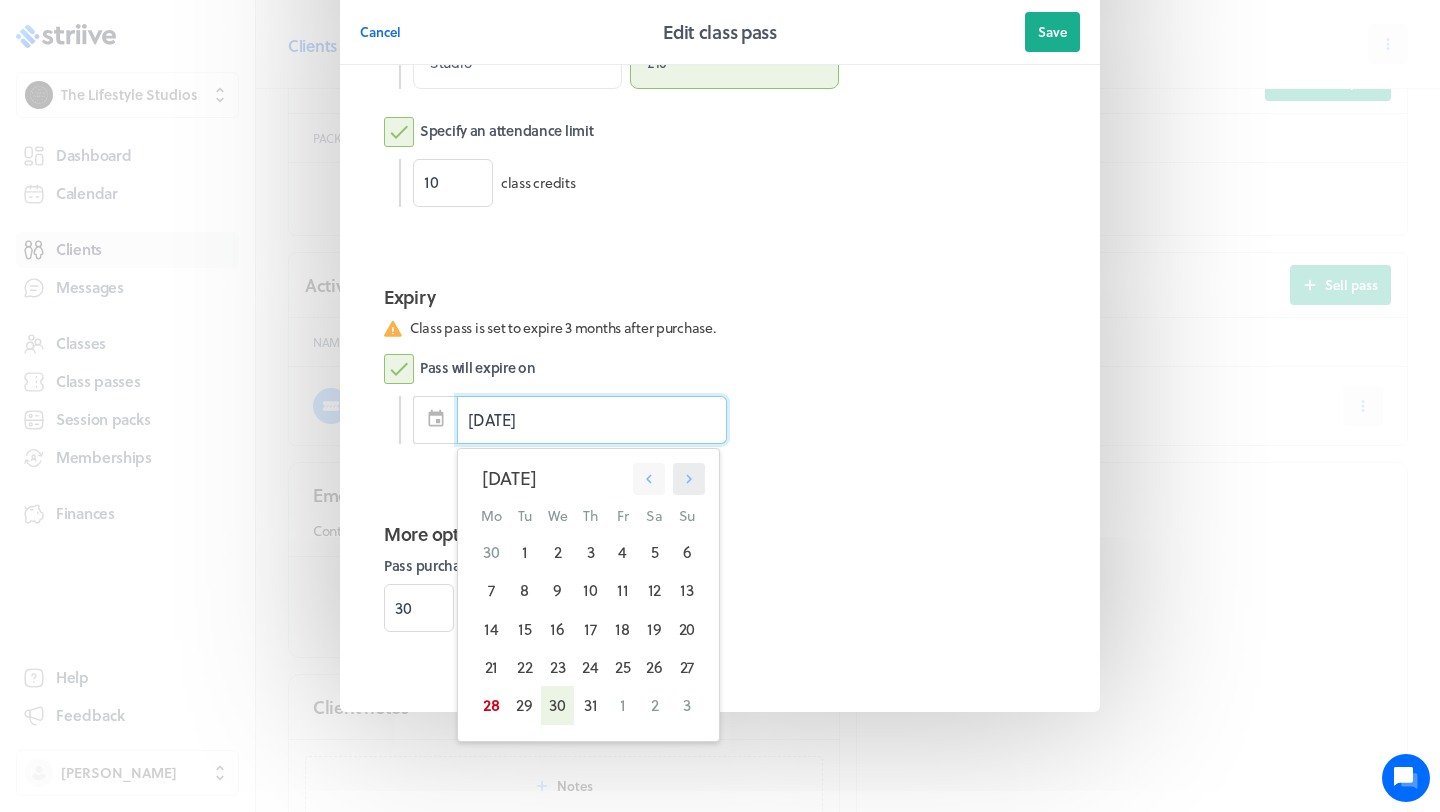 click 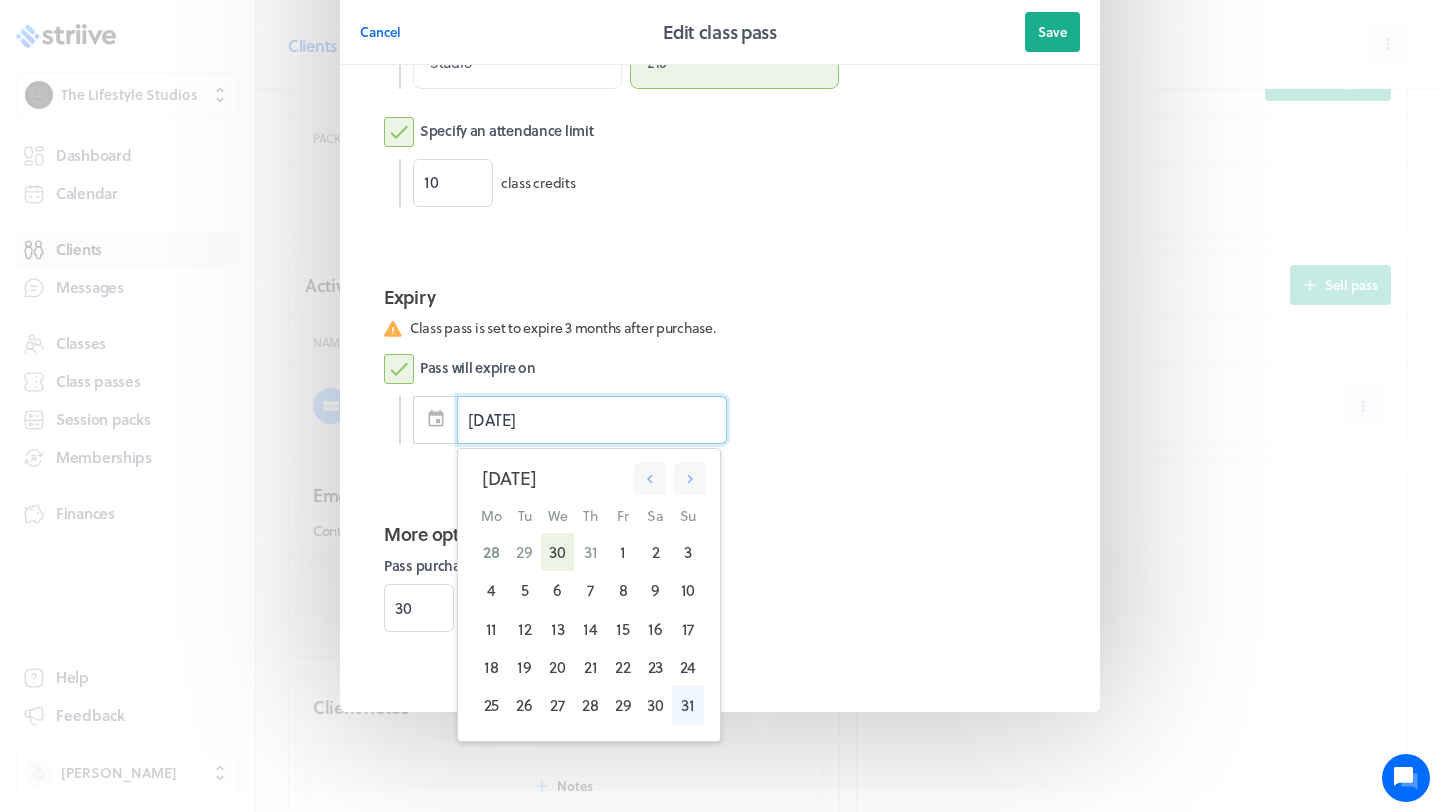 click on "31" at bounding box center (688, 705) 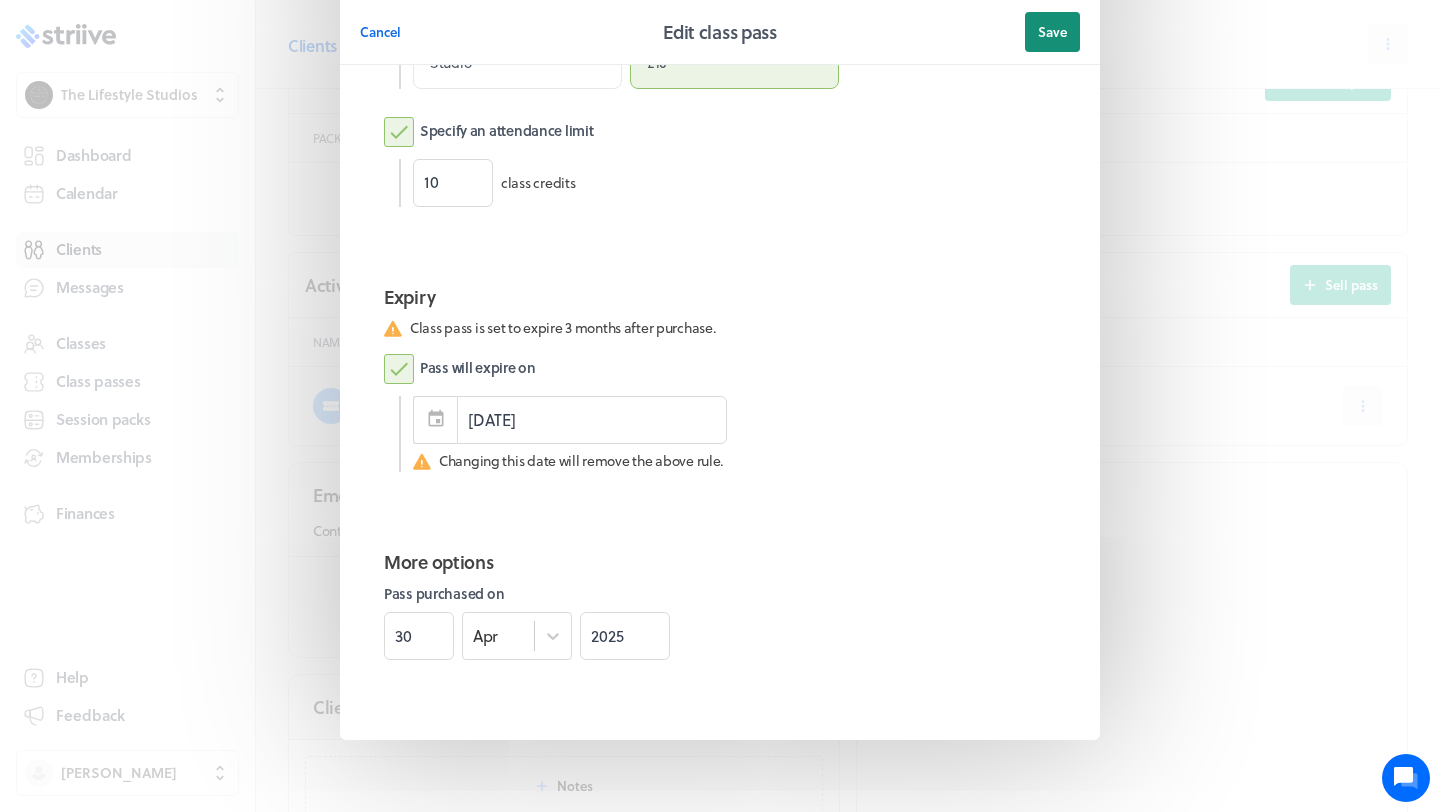 click on "Save" at bounding box center [1052, 32] 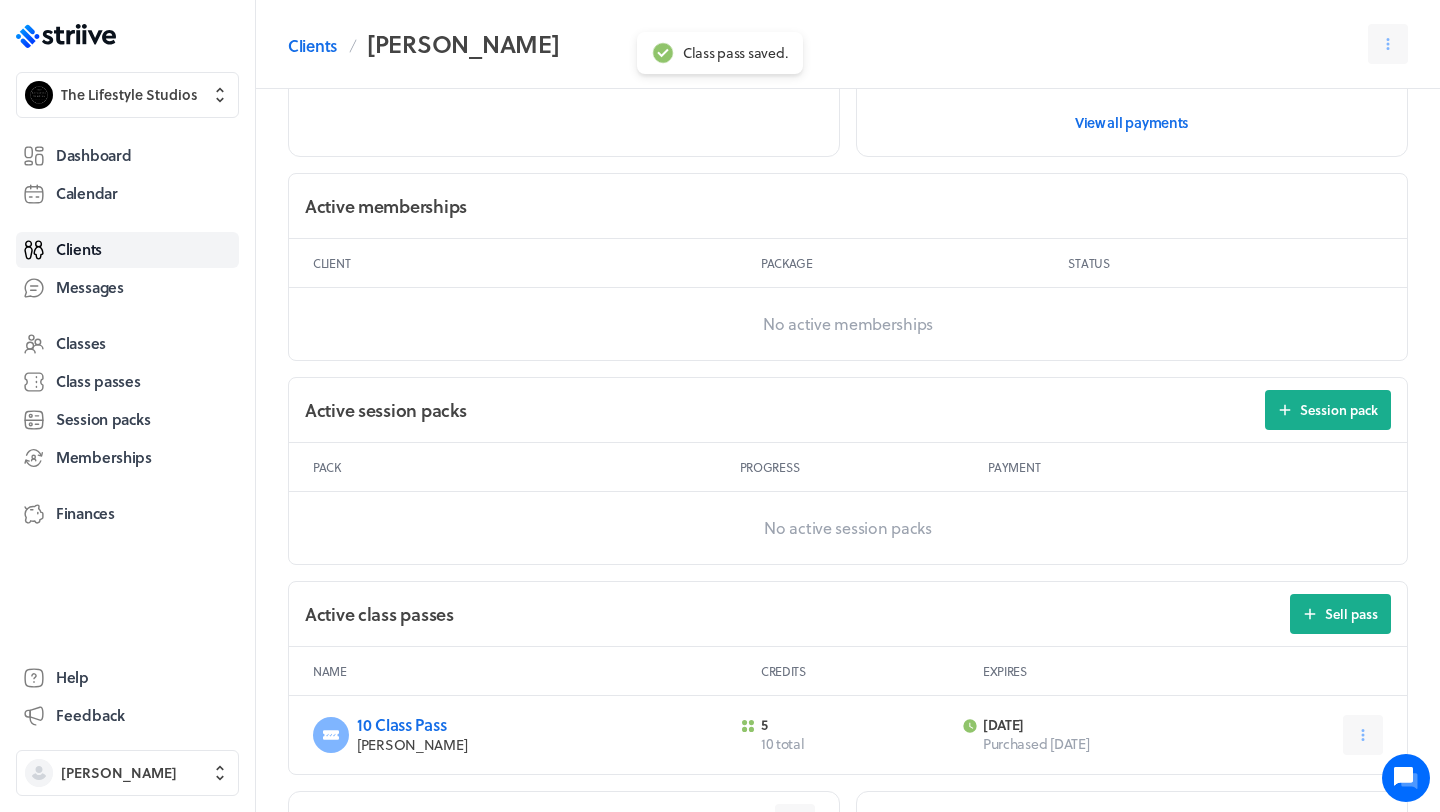 scroll, scrollTop: 0, scrollLeft: 0, axis: both 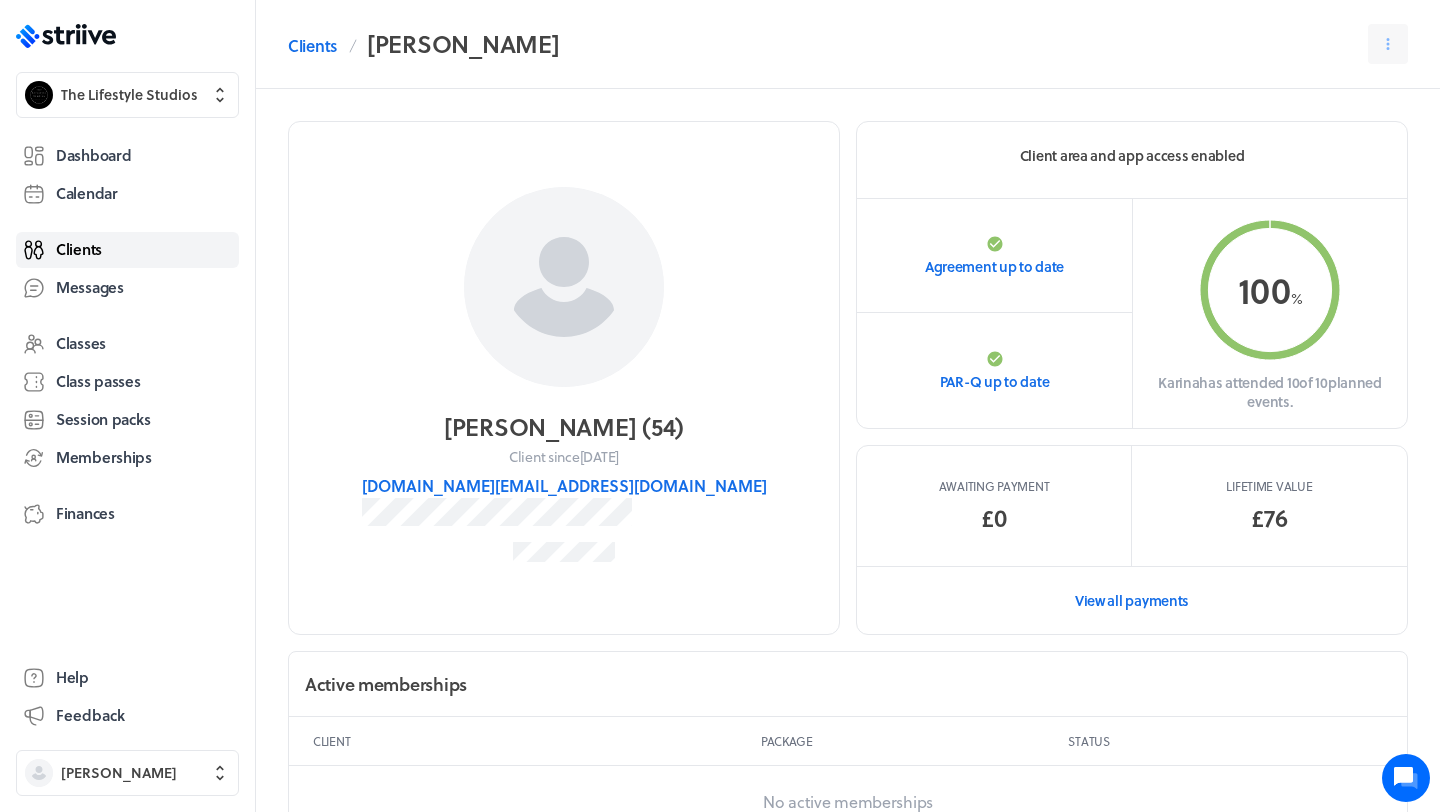 click on "Clients" at bounding box center (79, 249) 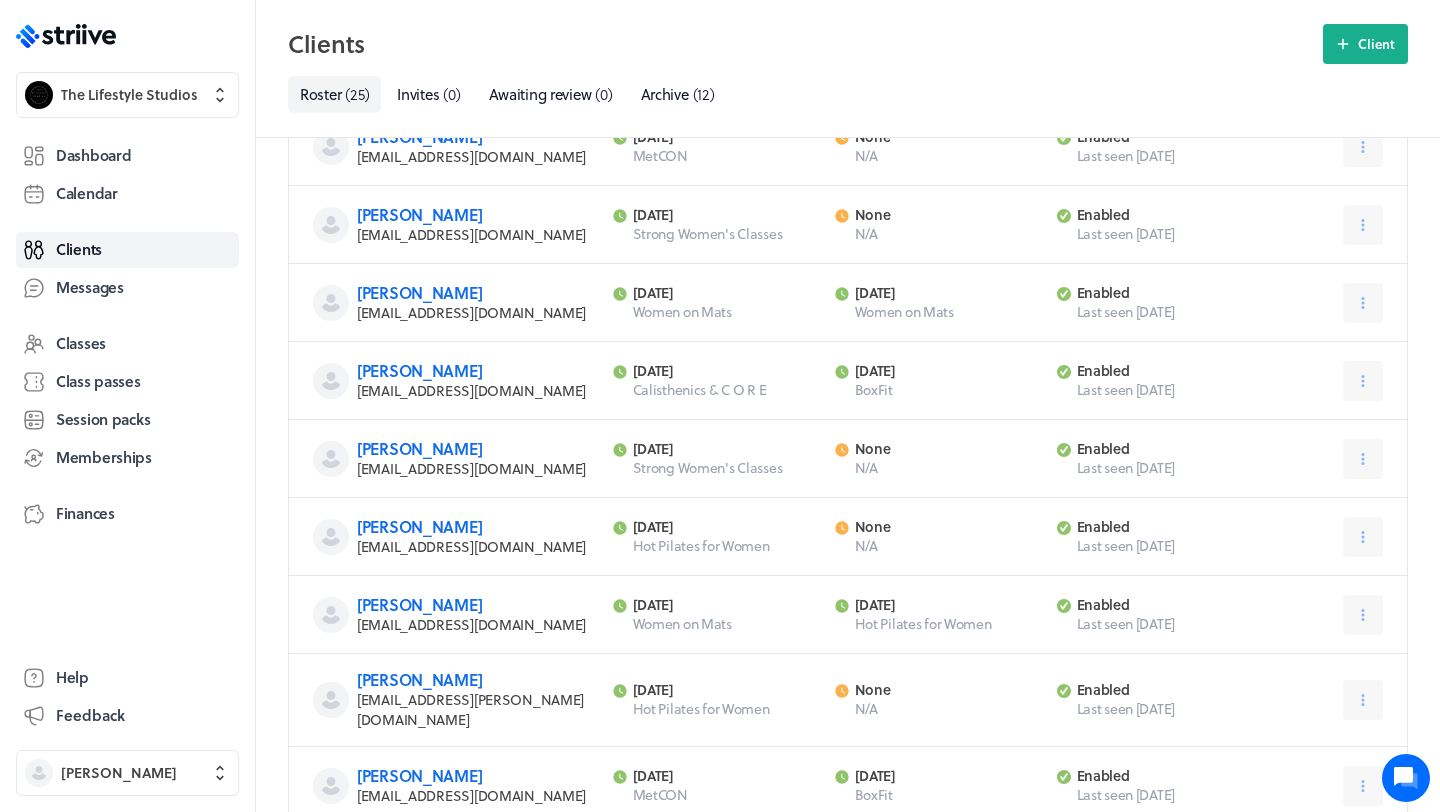scroll, scrollTop: 1523, scrollLeft: 0, axis: vertical 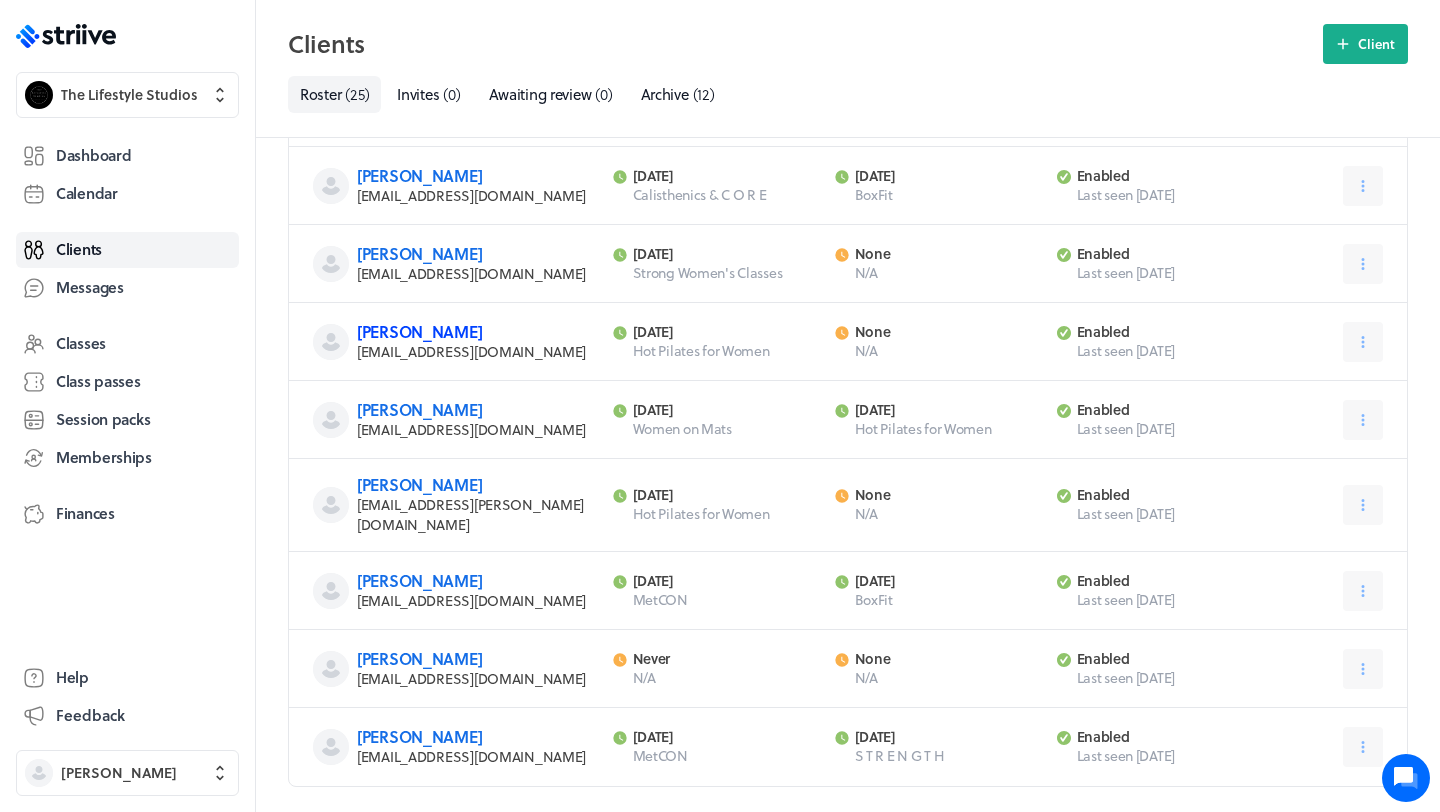 click on "[PERSON_NAME]" at bounding box center [419, 331] 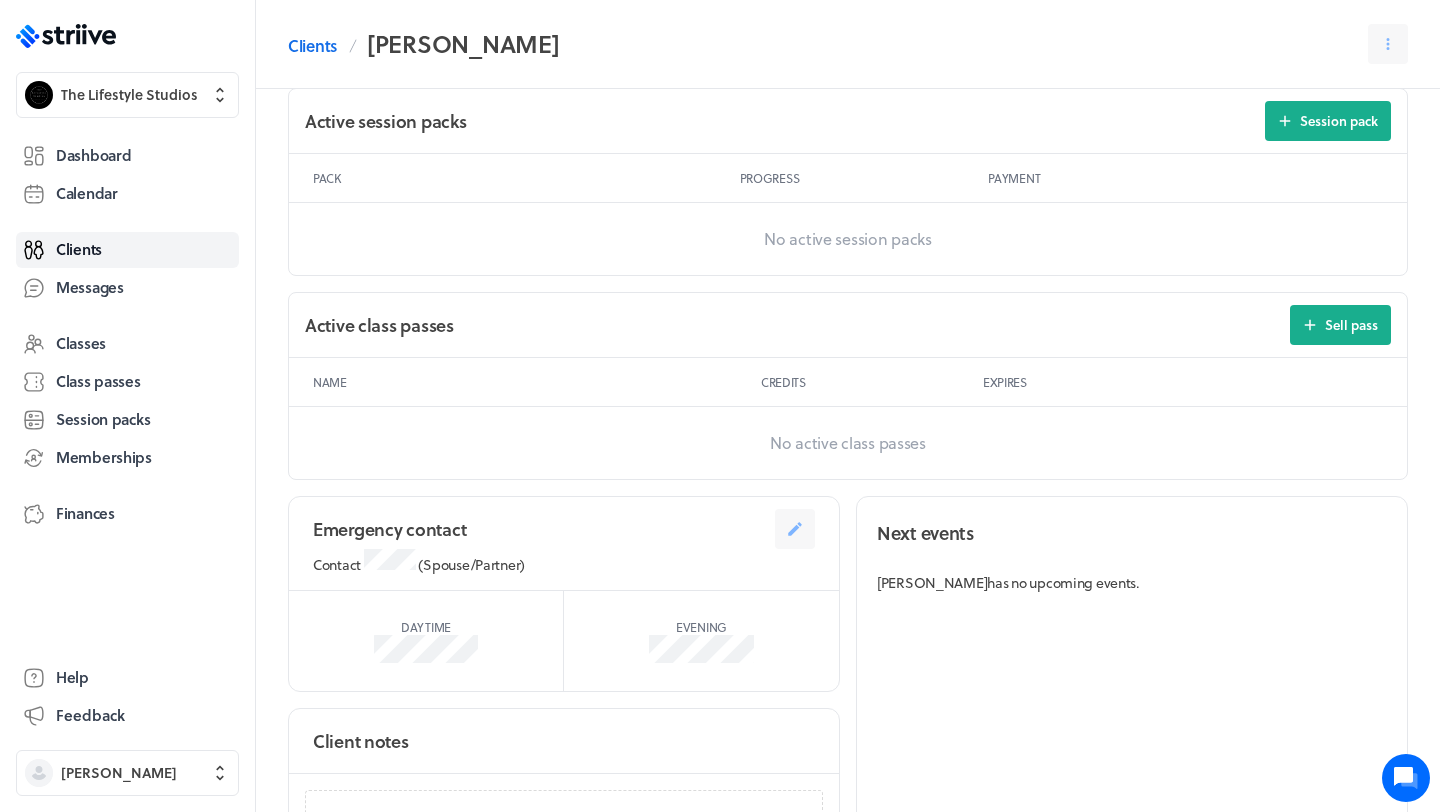 scroll, scrollTop: 814, scrollLeft: 0, axis: vertical 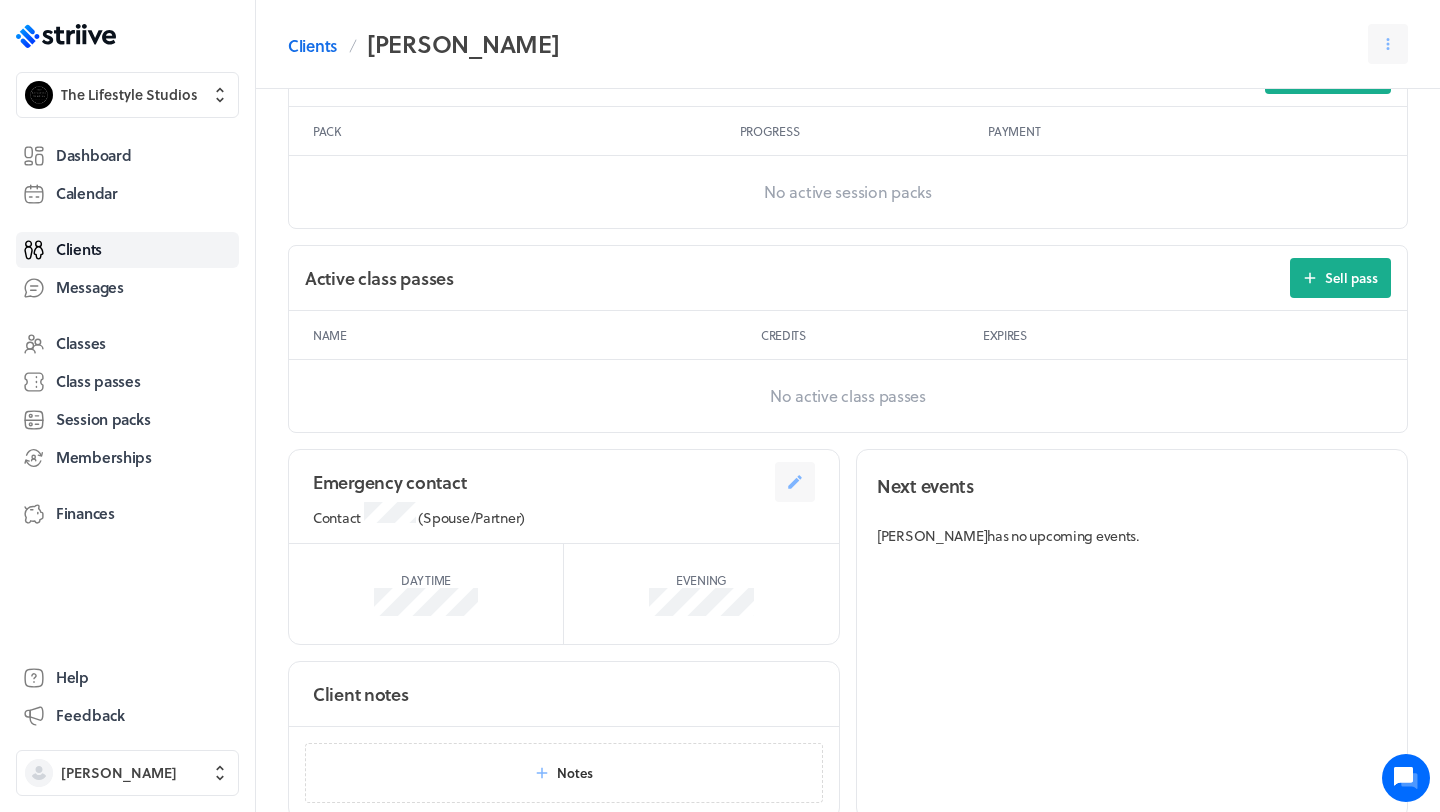 click on "Active class passes" at bounding box center (379, 278) 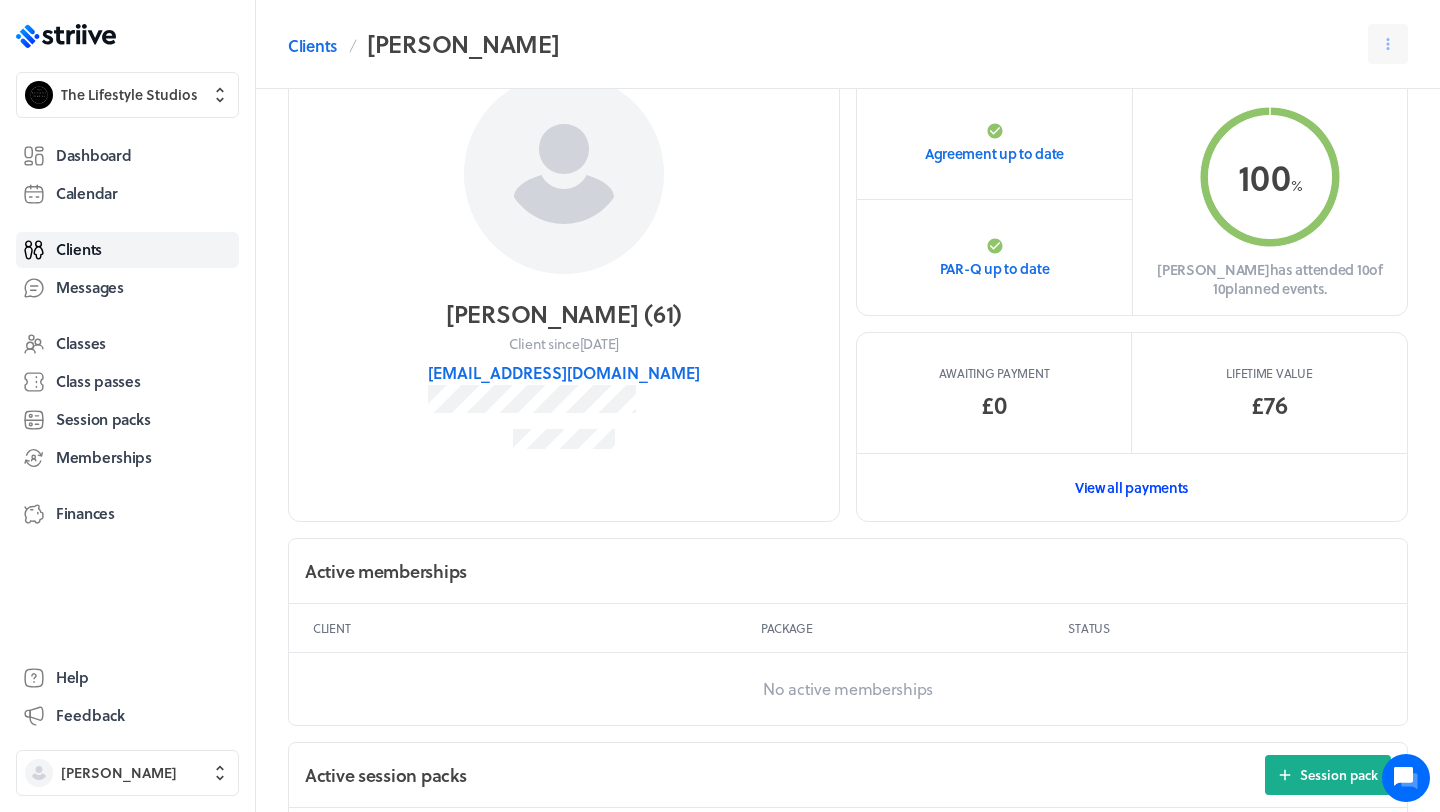 scroll, scrollTop: 117, scrollLeft: 0, axis: vertical 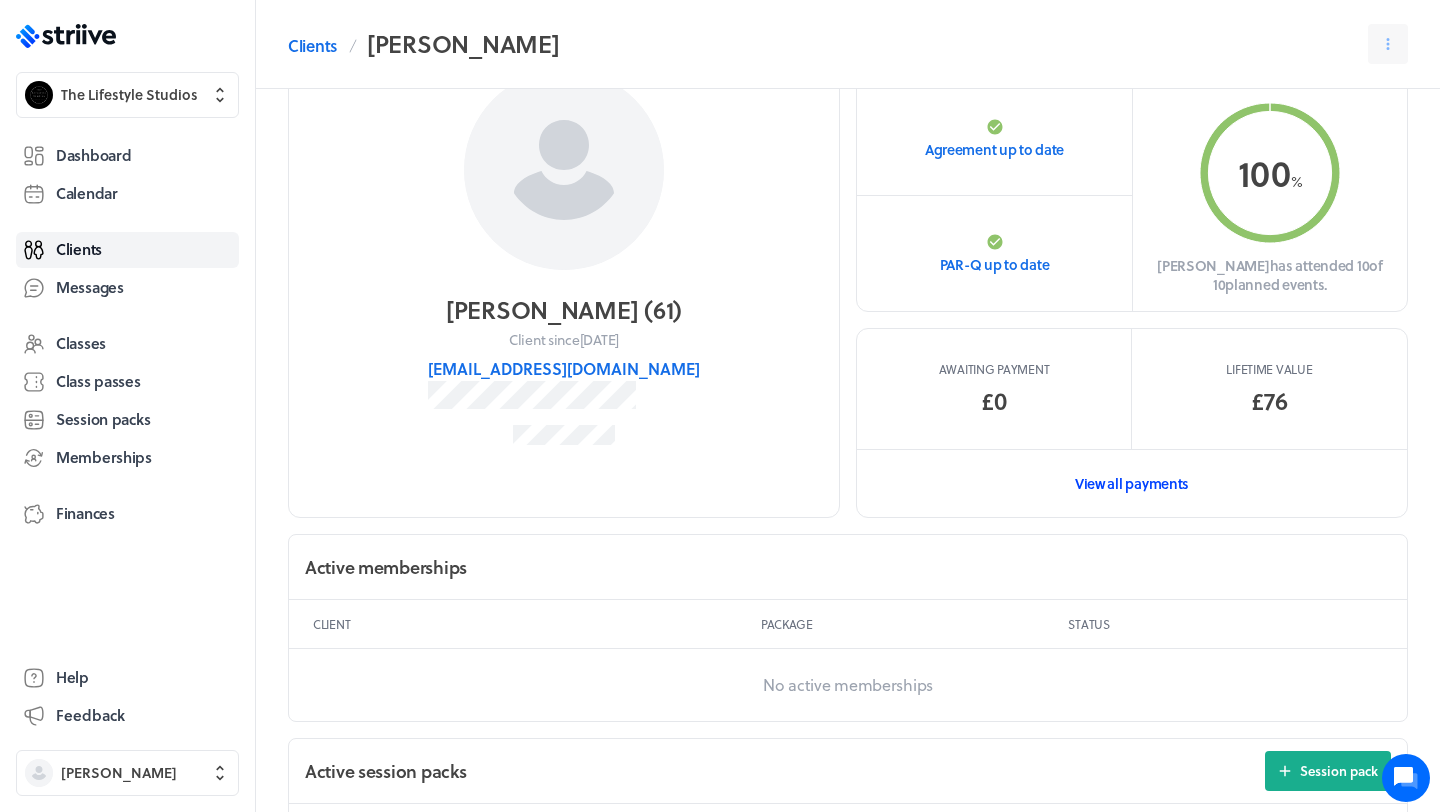 click on "View all payments" at bounding box center [1132, 483] 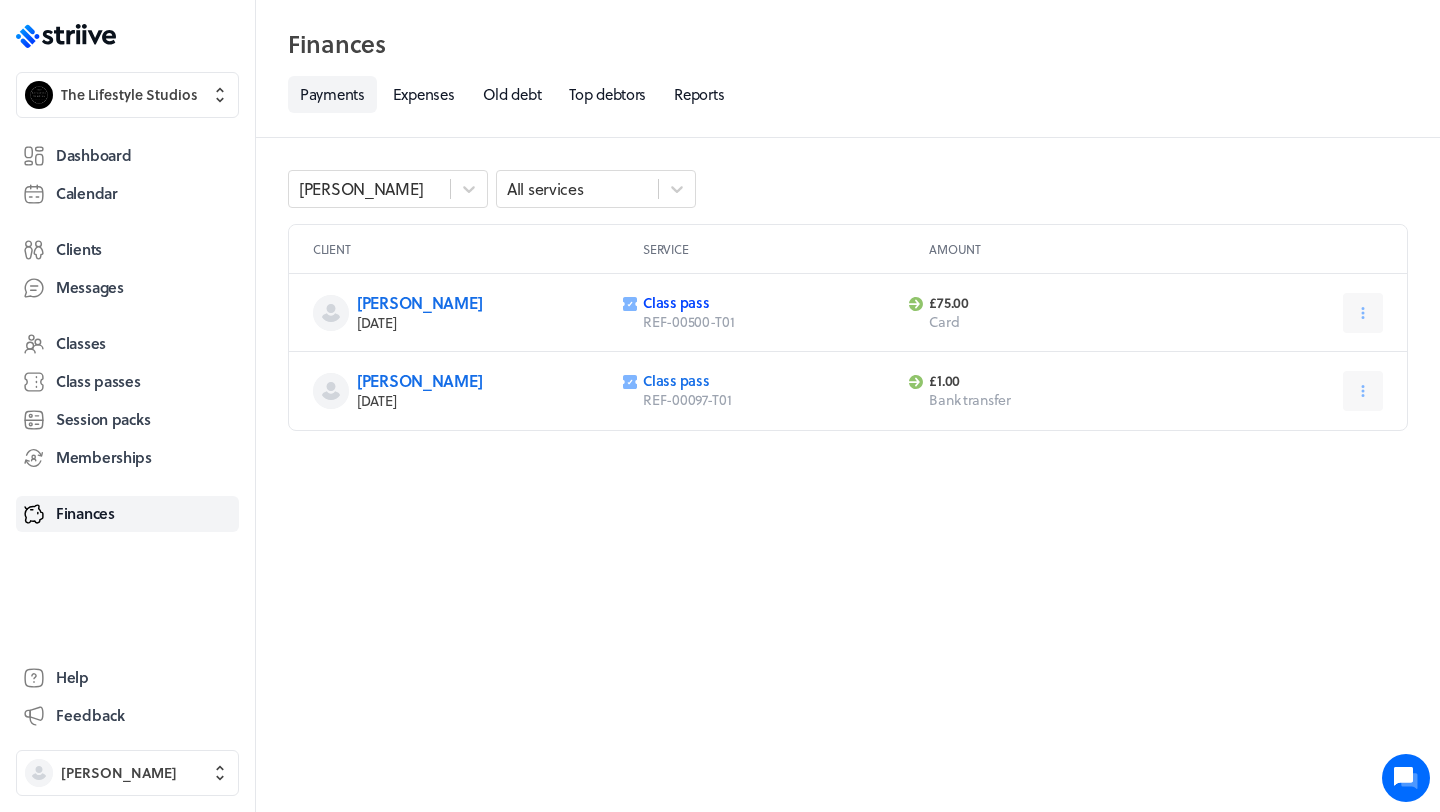 click on "Class pass" at bounding box center (676, 302) 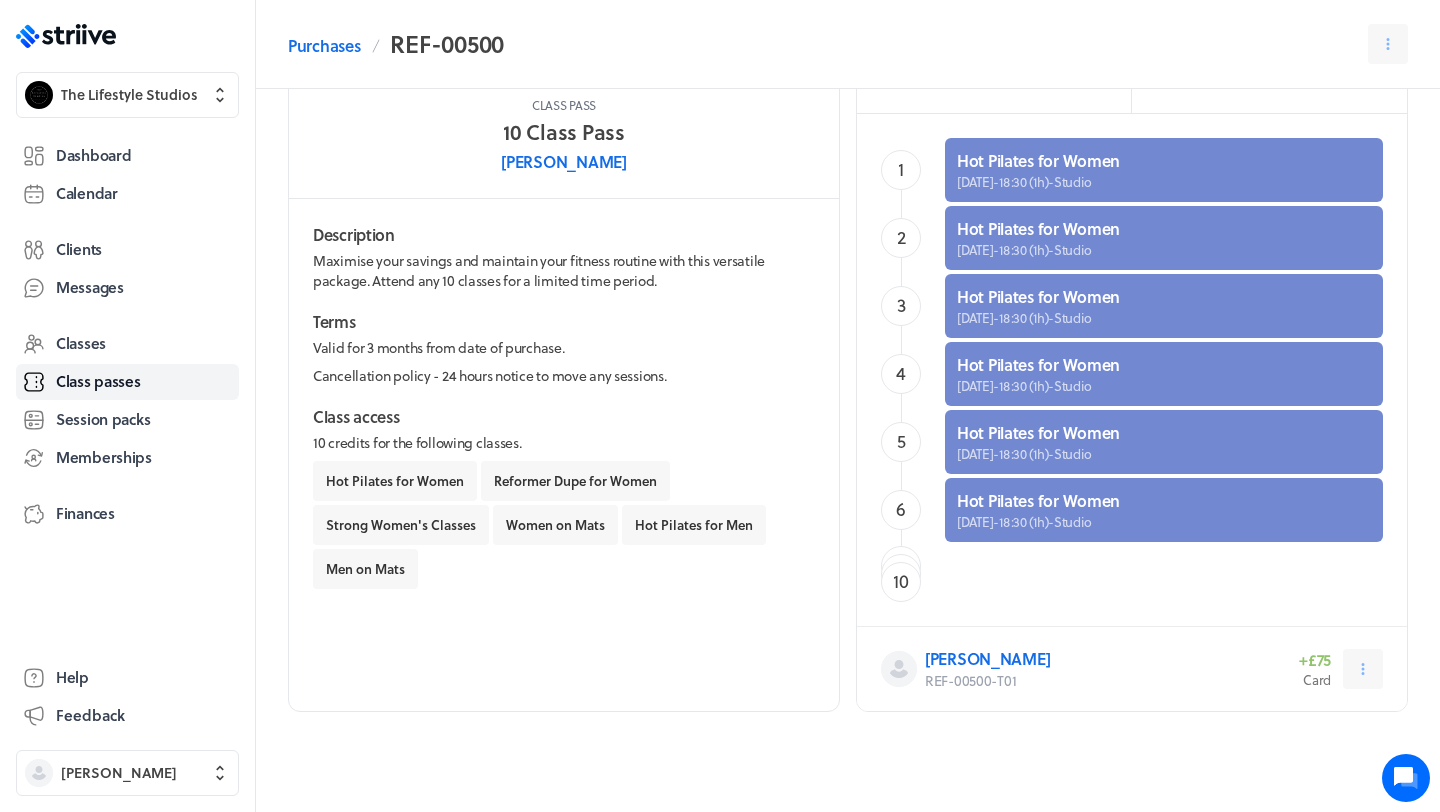 scroll, scrollTop: 0, scrollLeft: 0, axis: both 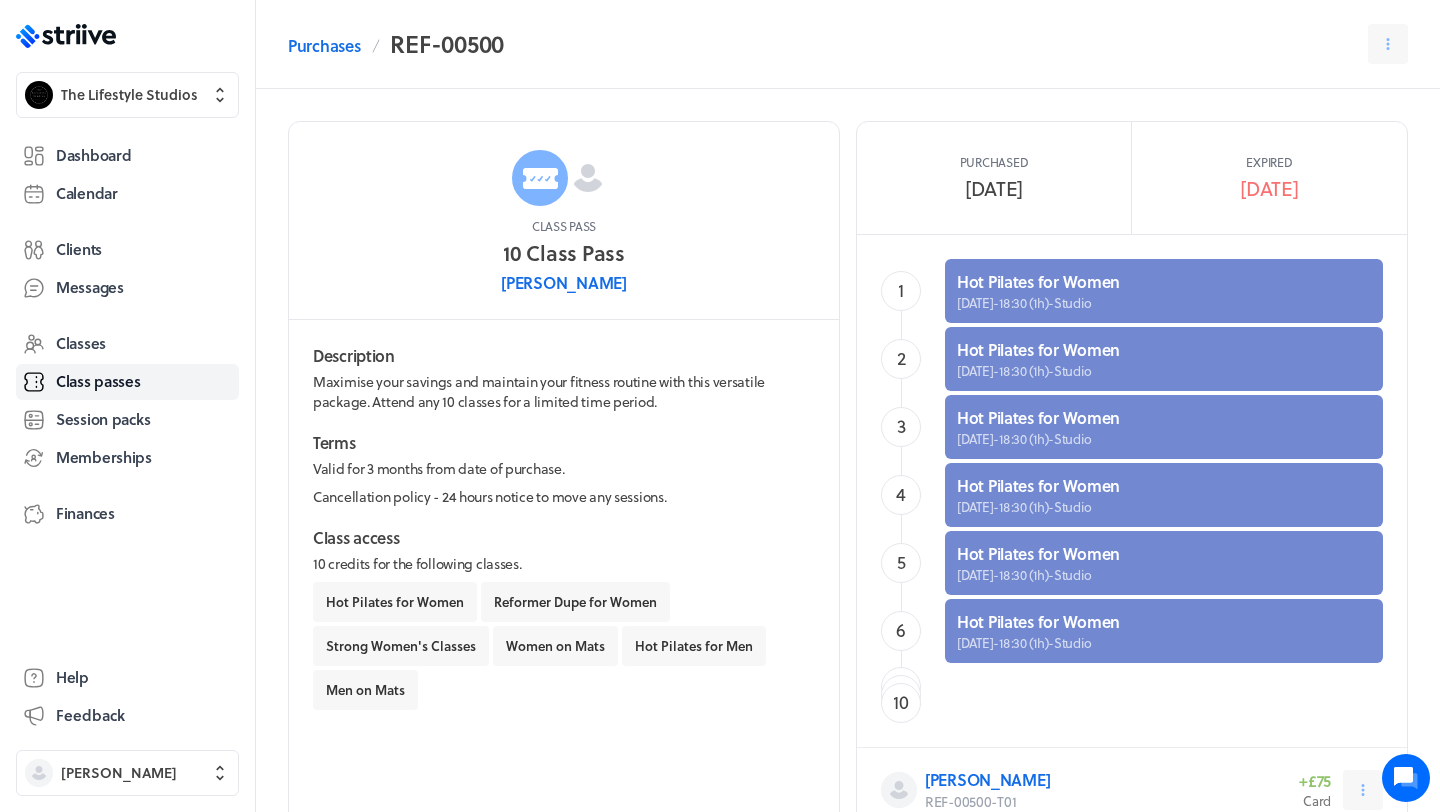 click on "[DATE]" at bounding box center [1269, 188] 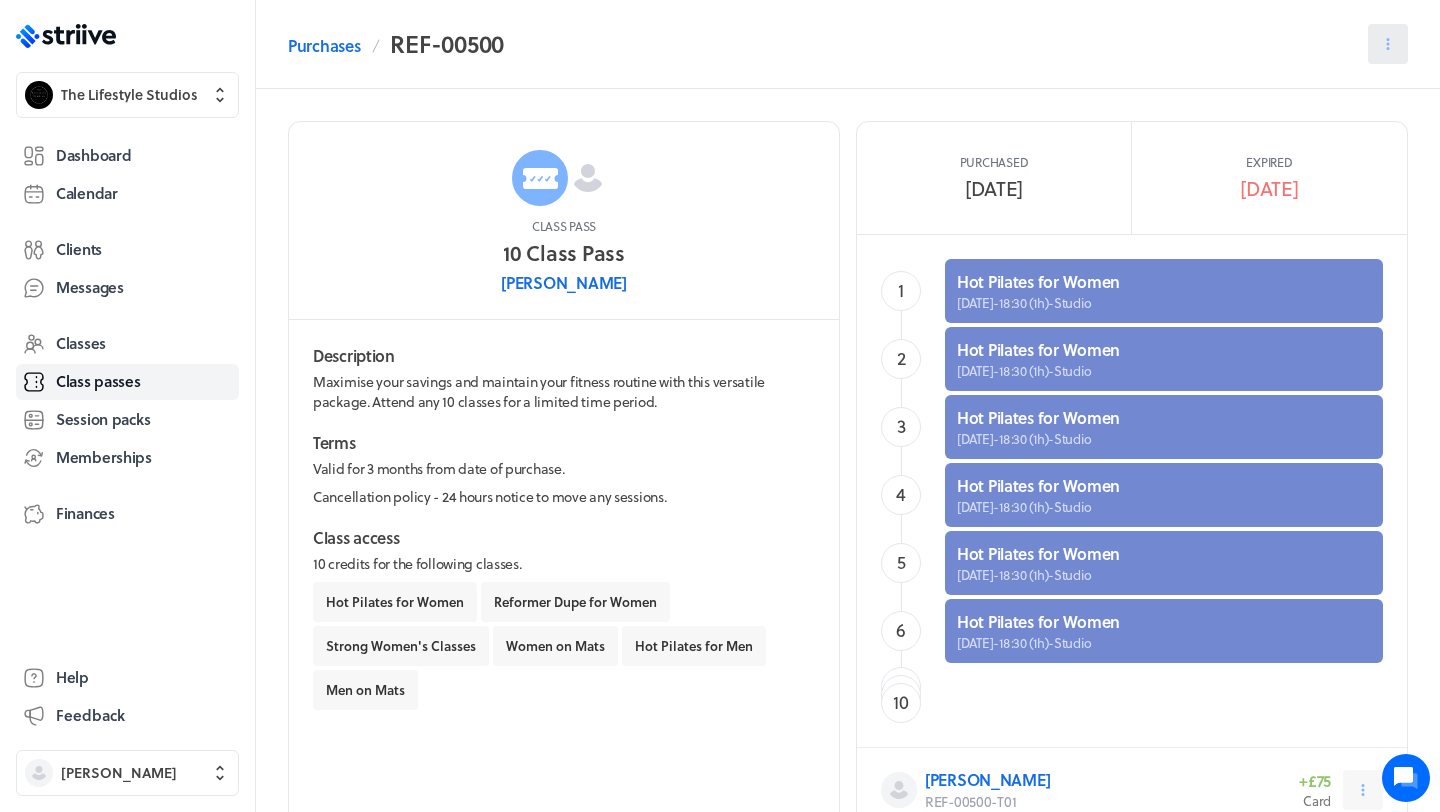 click 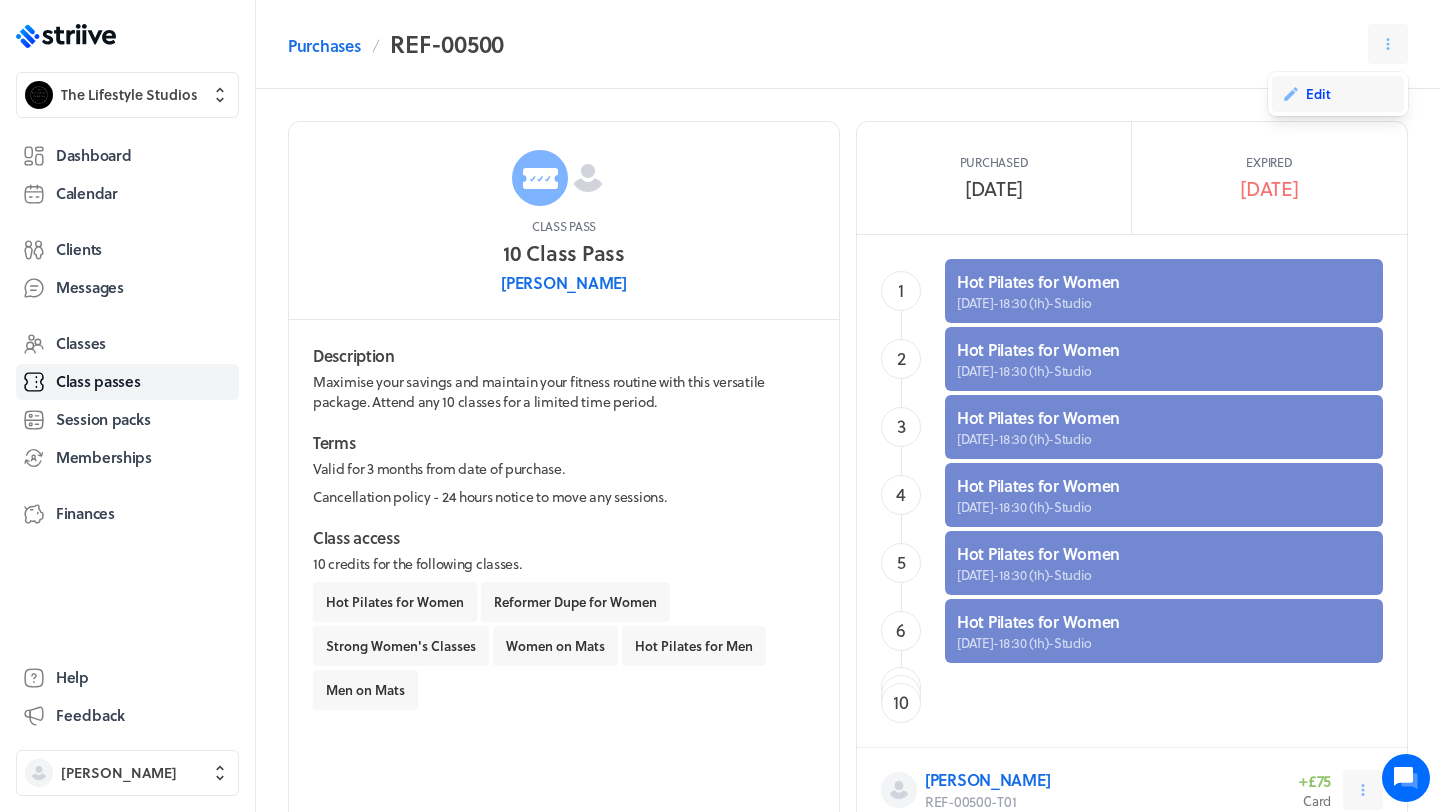 click on "Edit" at bounding box center (1338, 94) 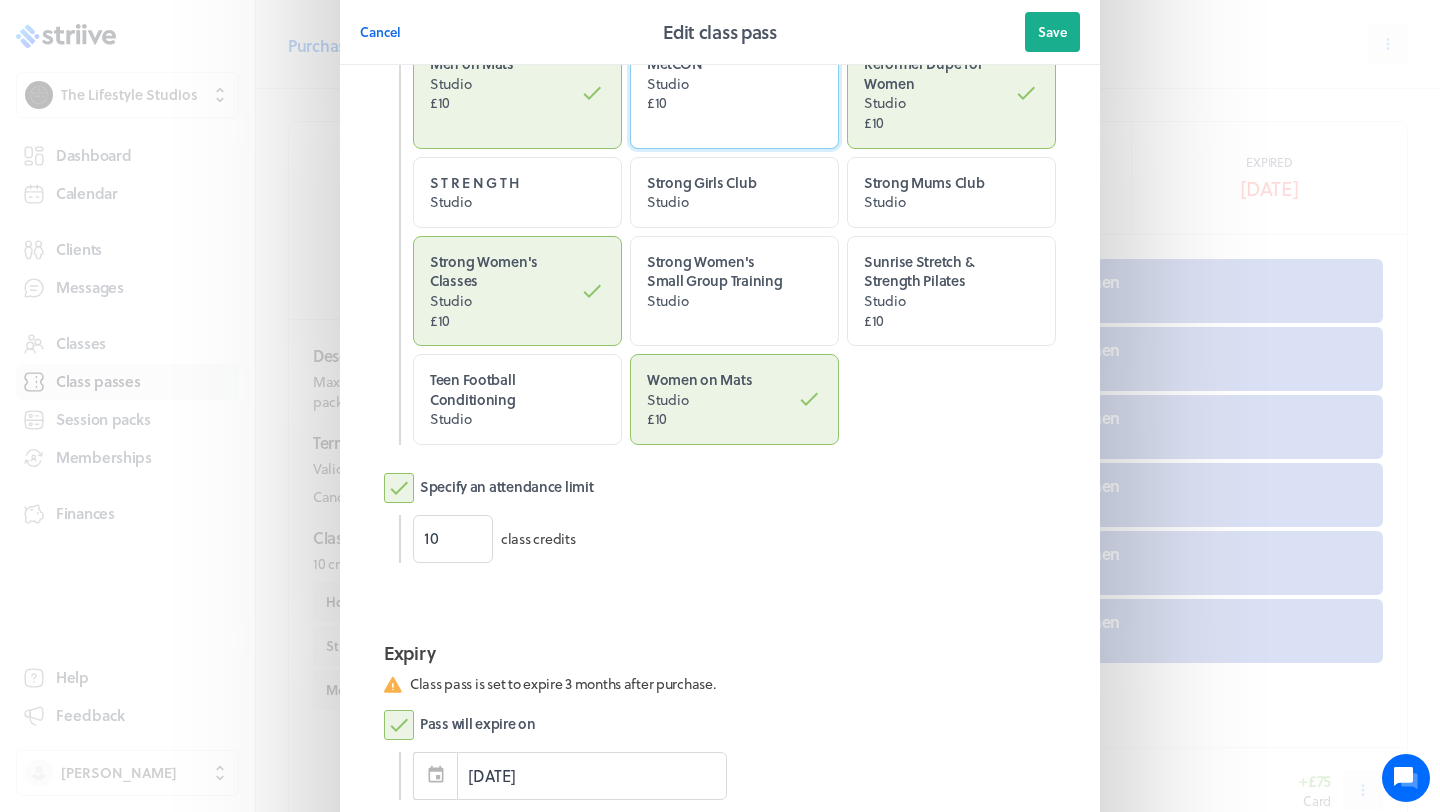 scroll, scrollTop: 734, scrollLeft: 0, axis: vertical 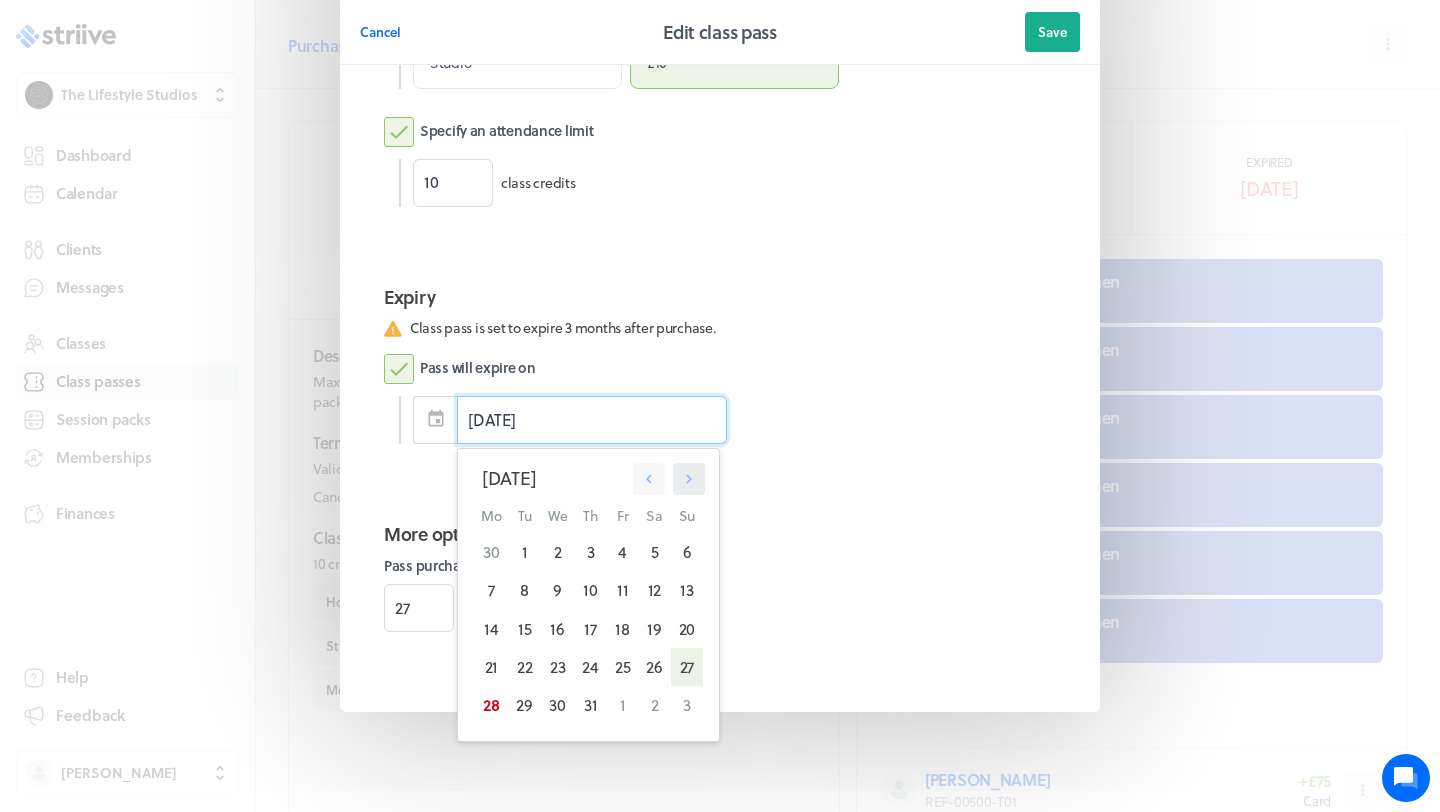 click 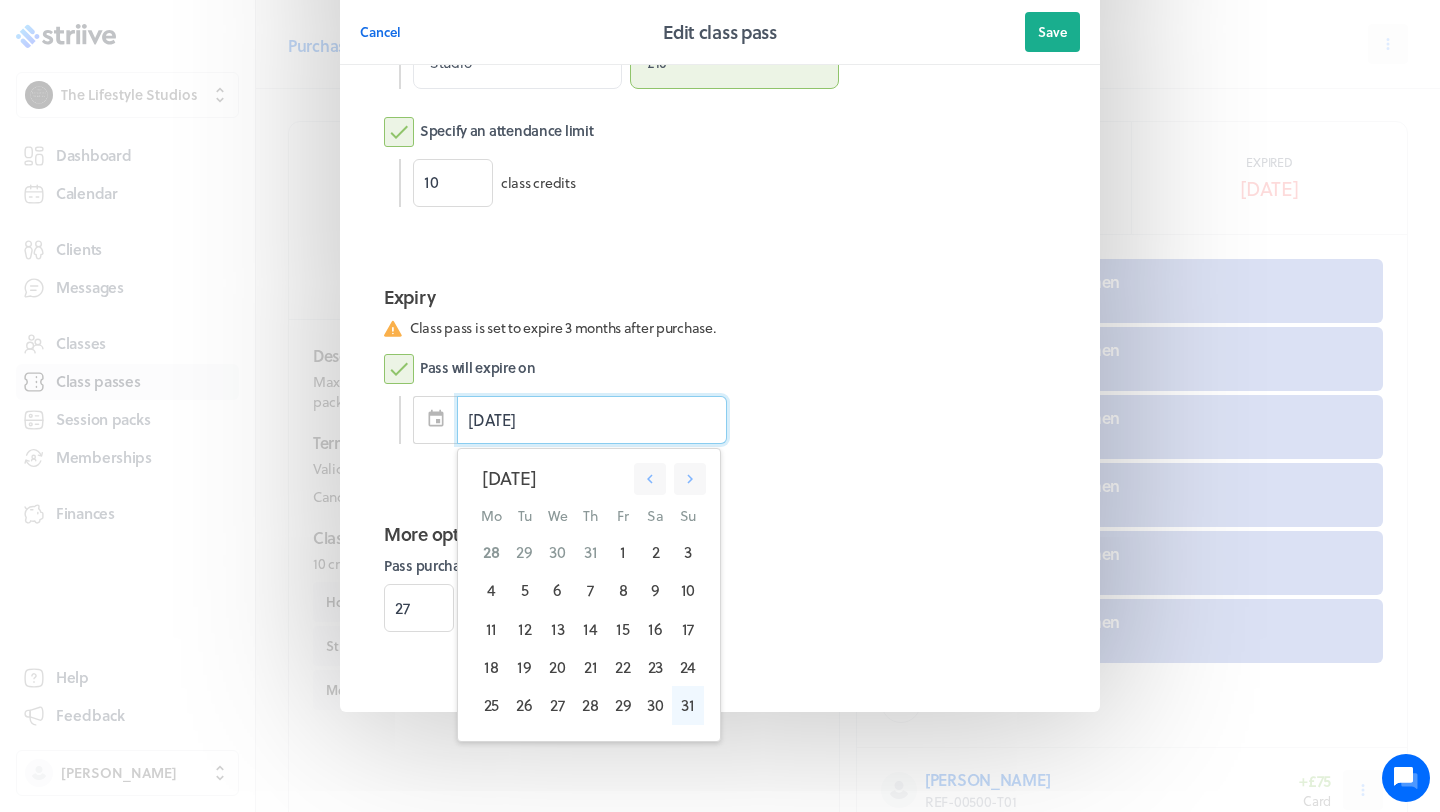 click on "31" at bounding box center (688, 705) 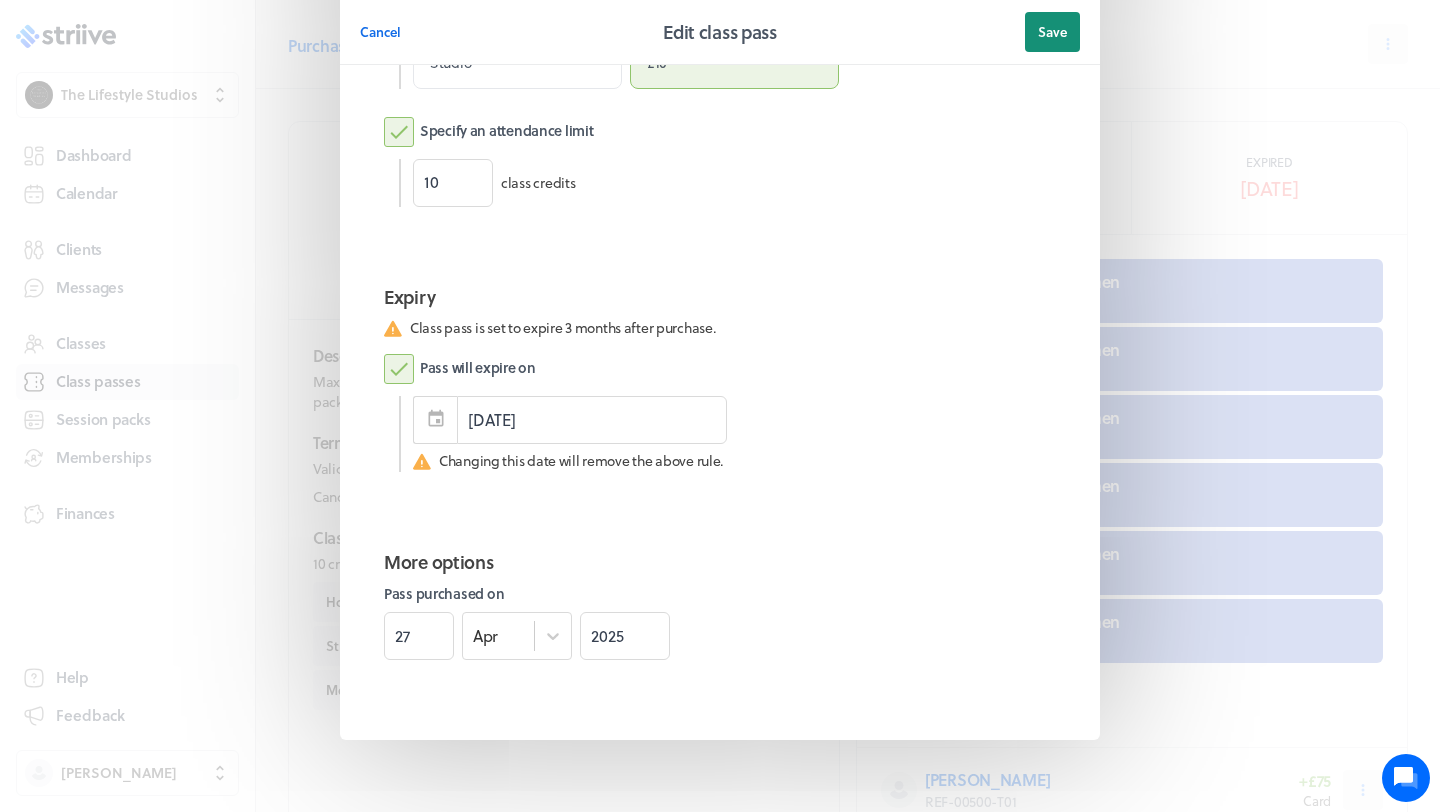 click on "Save" at bounding box center (1052, 32) 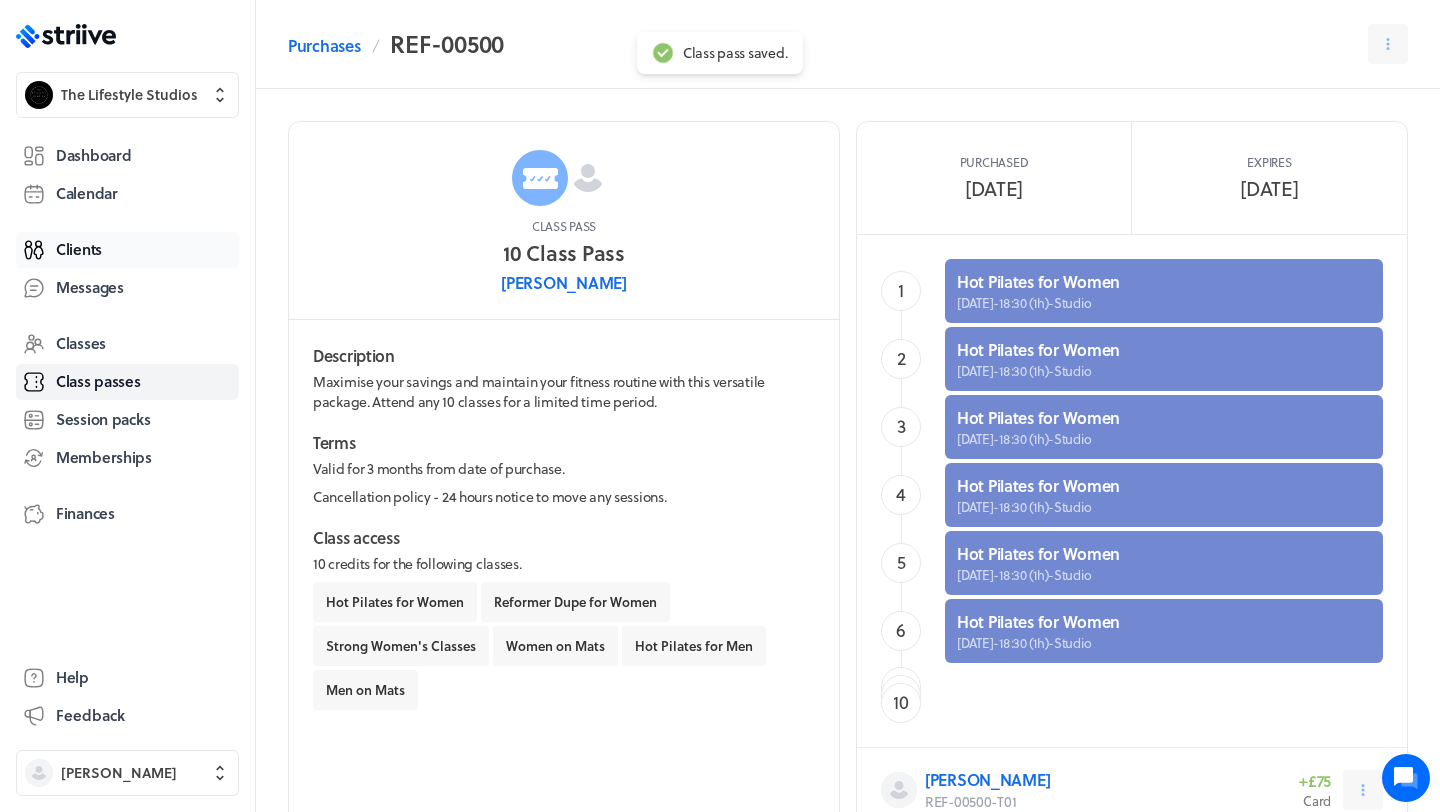 click on "Clients" at bounding box center (127, 250) 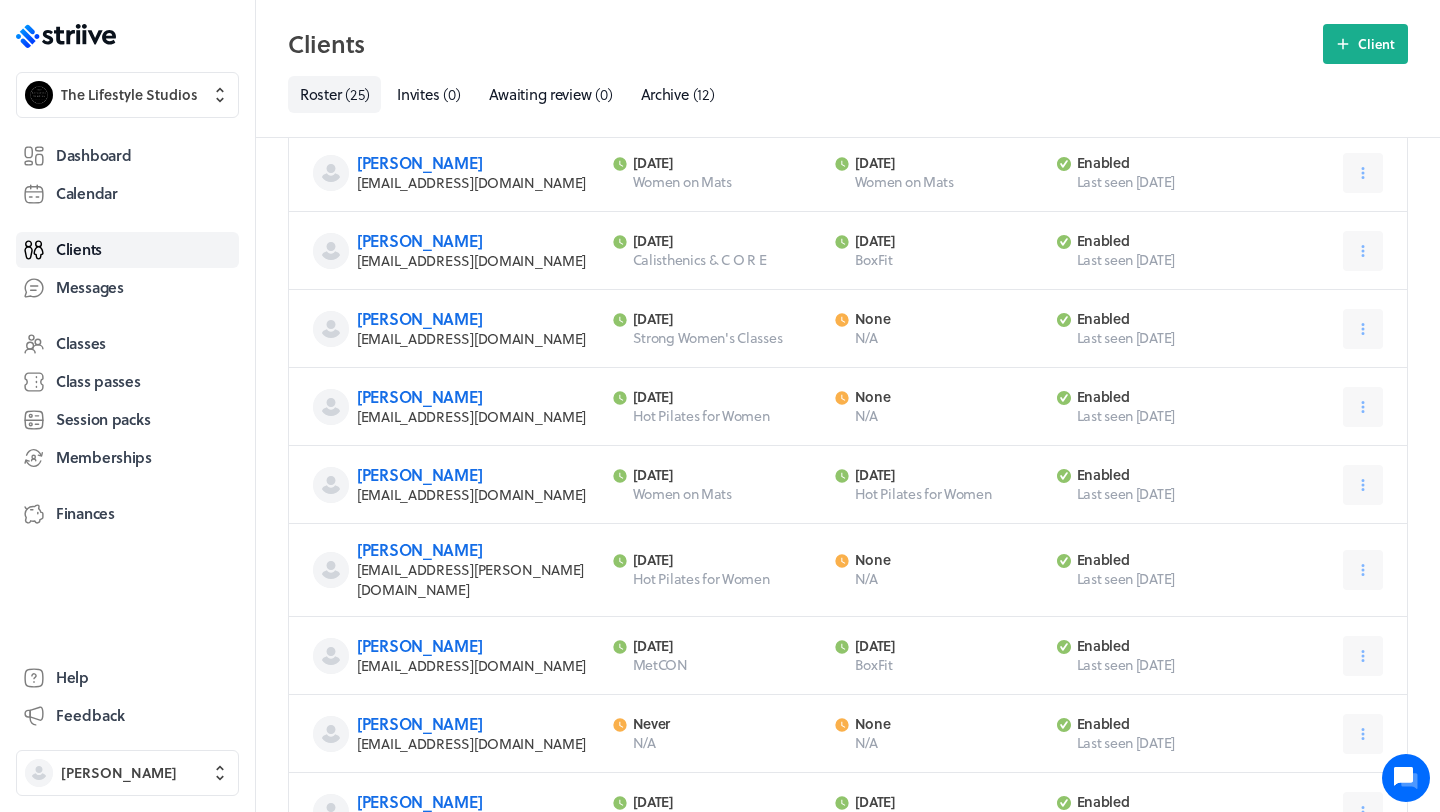 scroll, scrollTop: 1449, scrollLeft: 0, axis: vertical 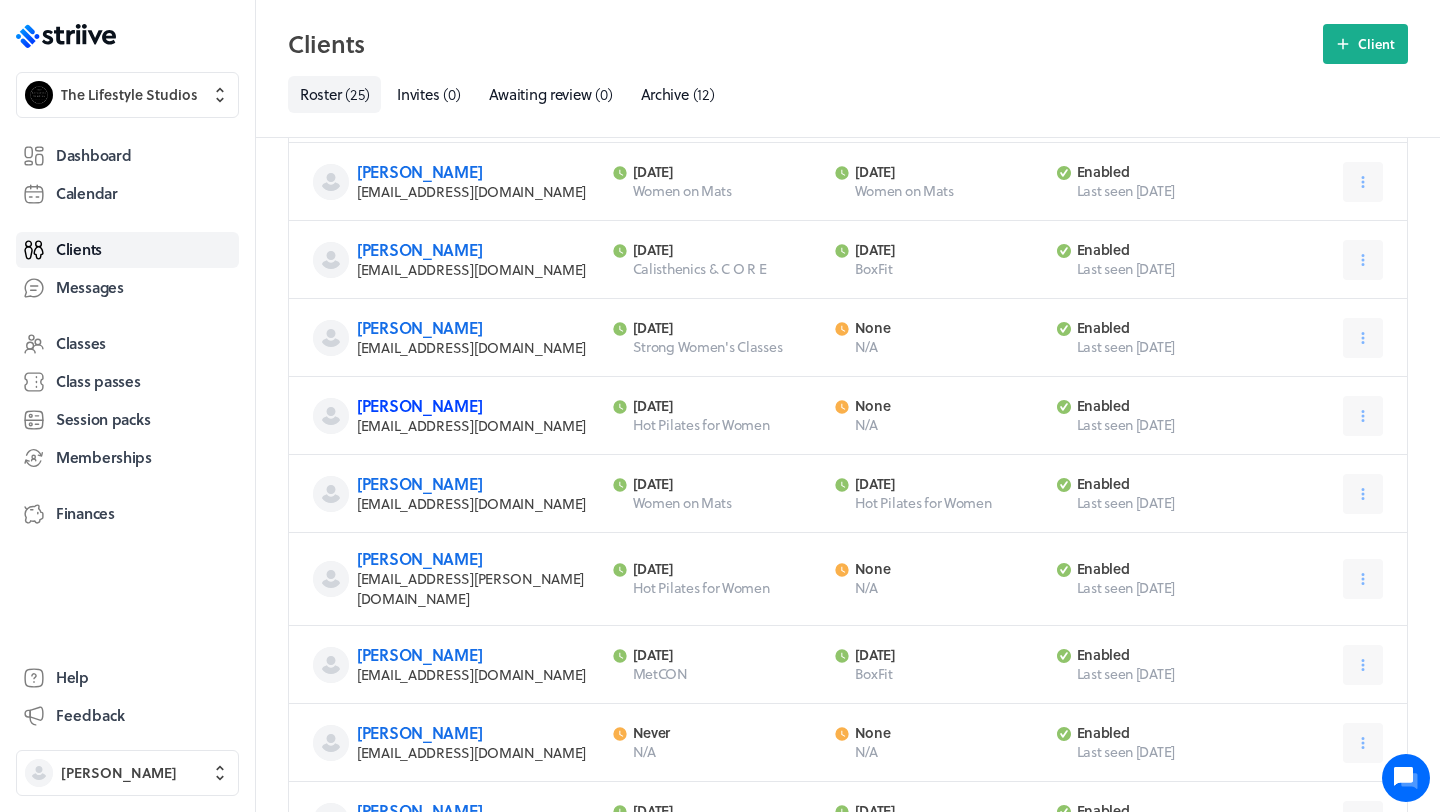 click on "[PERSON_NAME]" at bounding box center (419, 405) 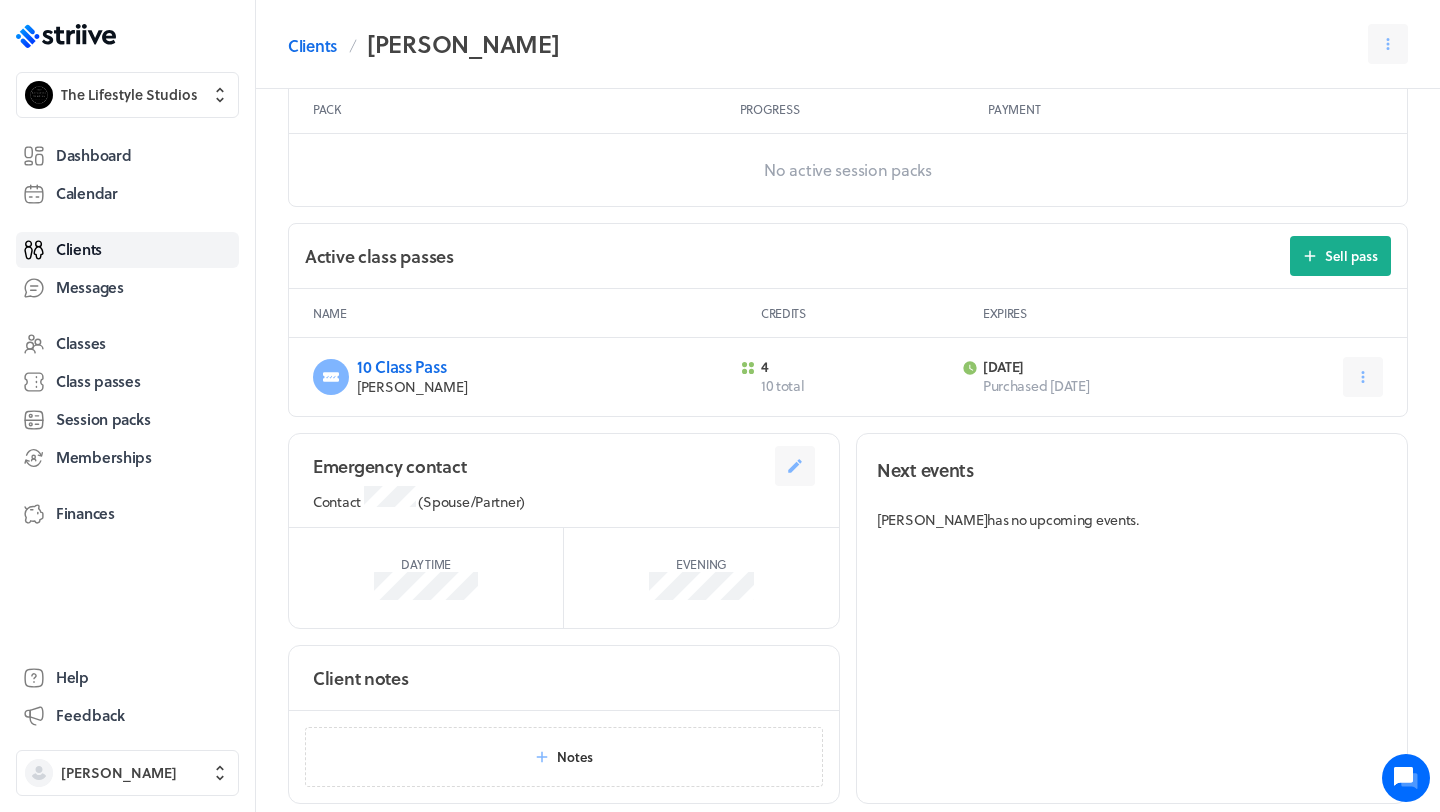 scroll, scrollTop: 923, scrollLeft: 0, axis: vertical 